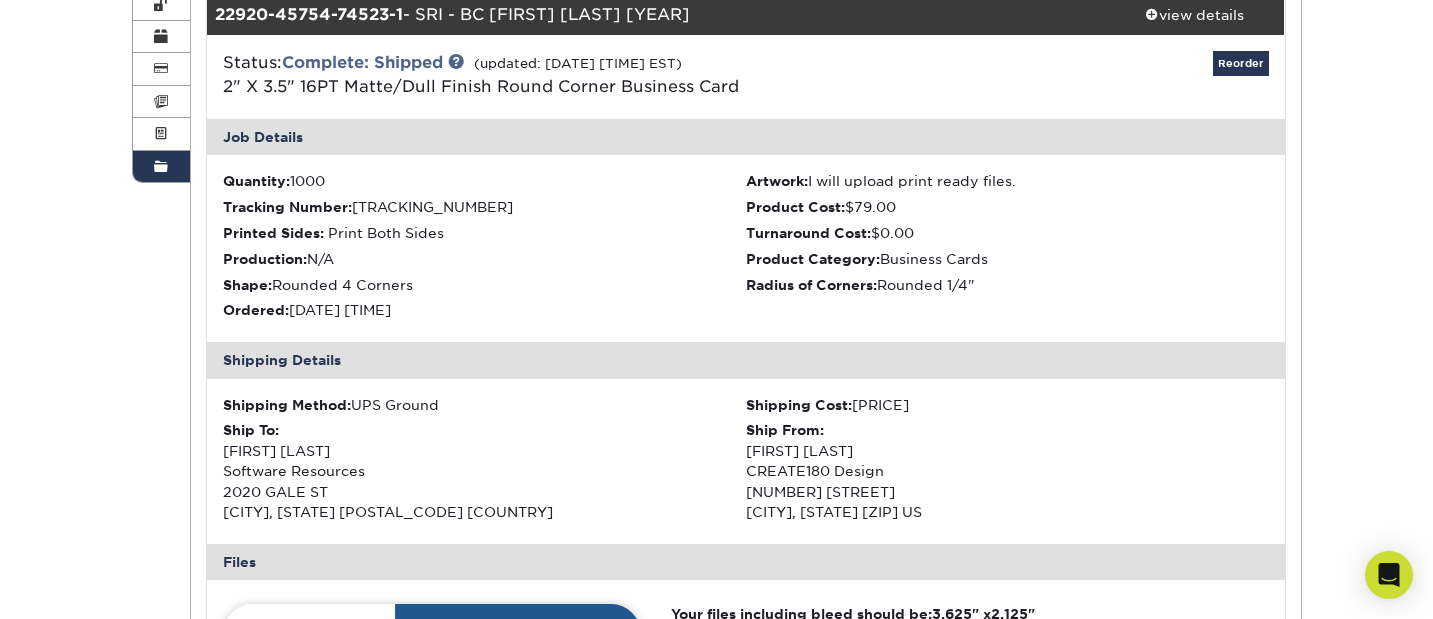 scroll, scrollTop: 0, scrollLeft: 0, axis: both 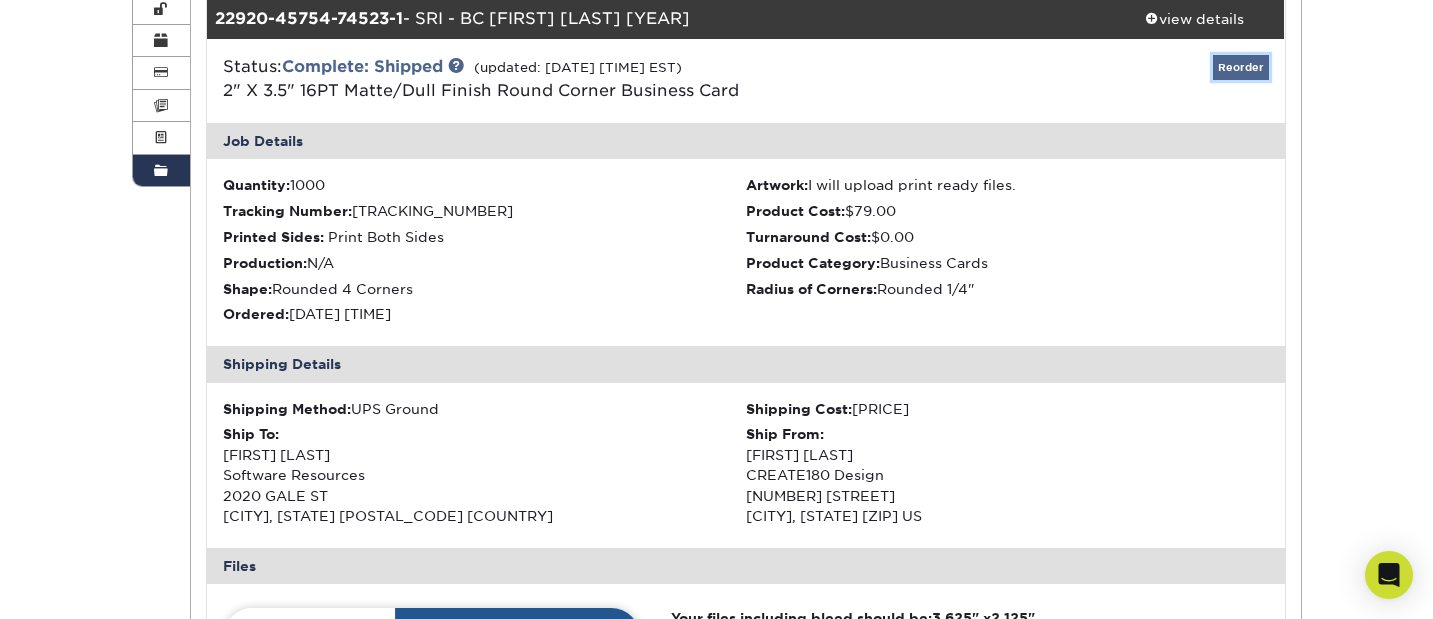 click on "Reorder" at bounding box center (1241, 67) 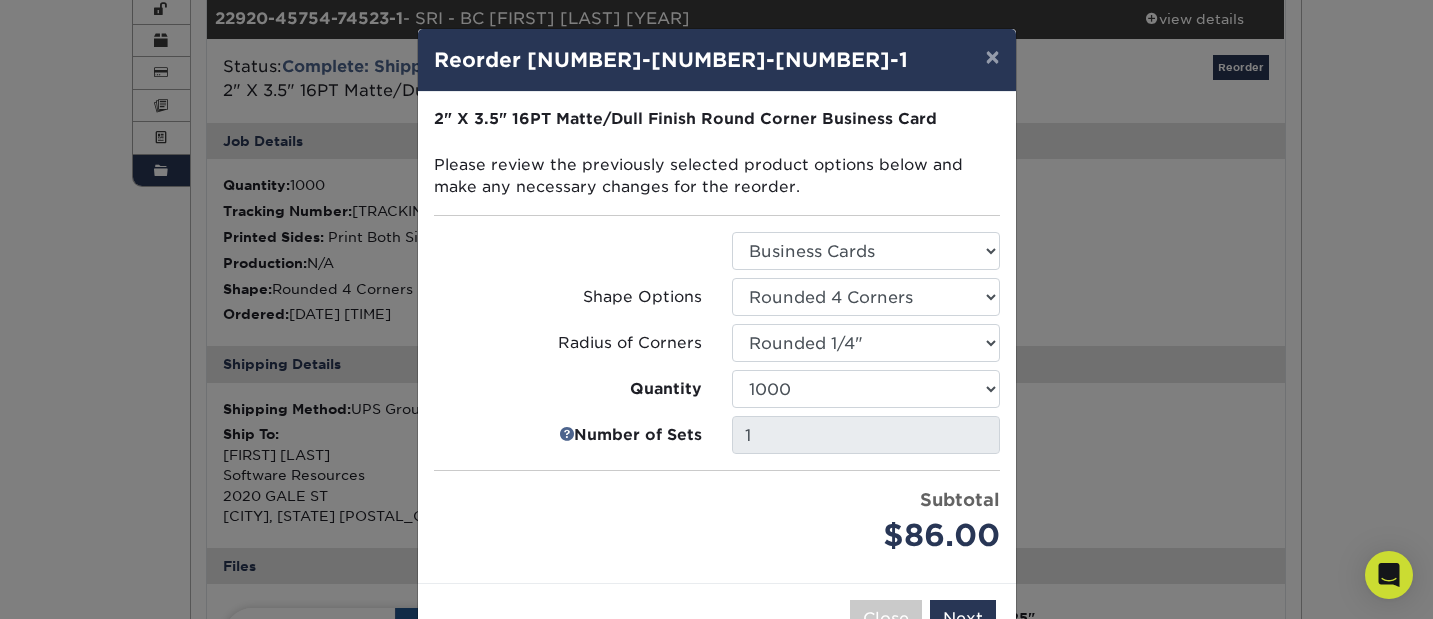 scroll, scrollTop: 64, scrollLeft: 0, axis: vertical 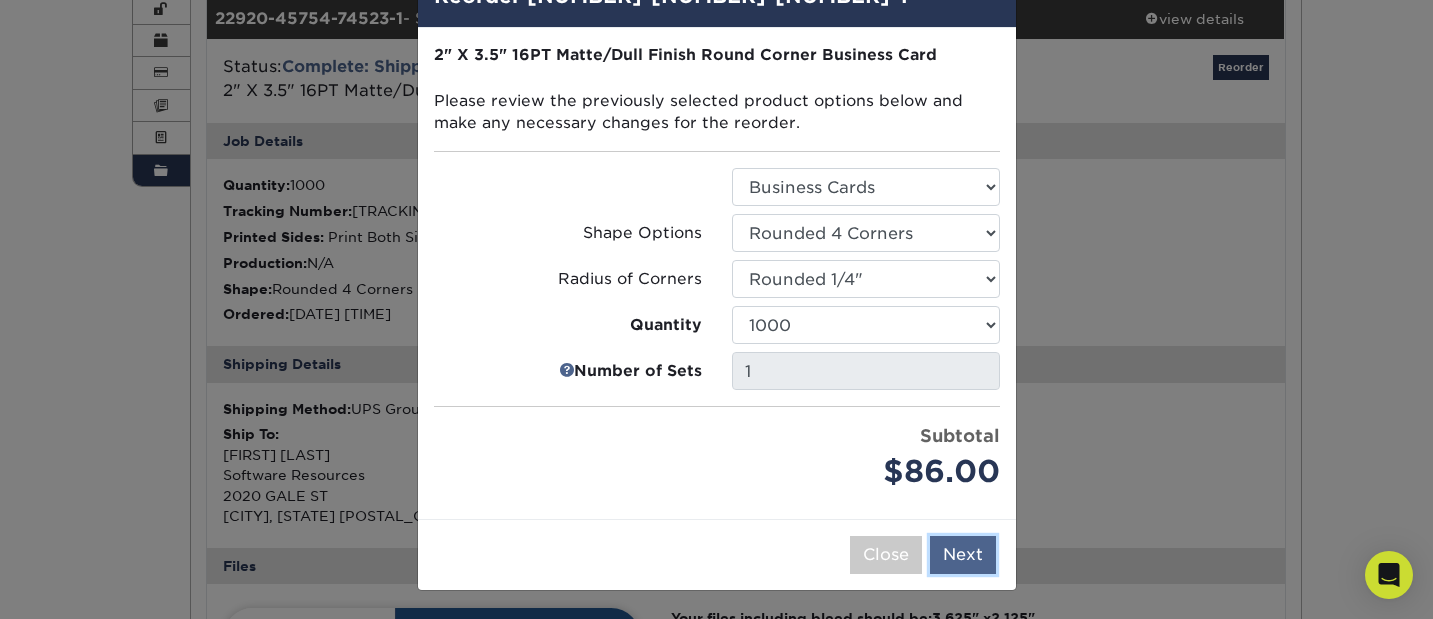 click on "Next" at bounding box center [963, 555] 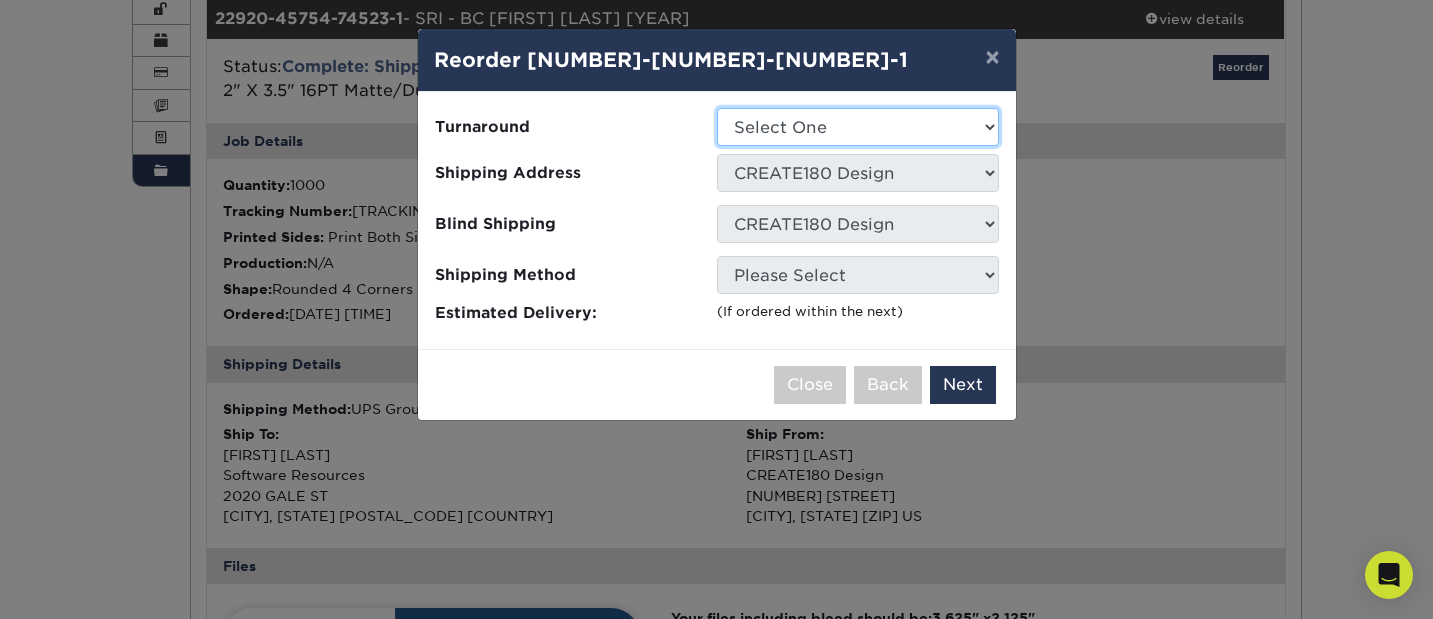 click on "Select One 2-4 Business Days 2 Day Next Business Day" at bounding box center (858, 127) 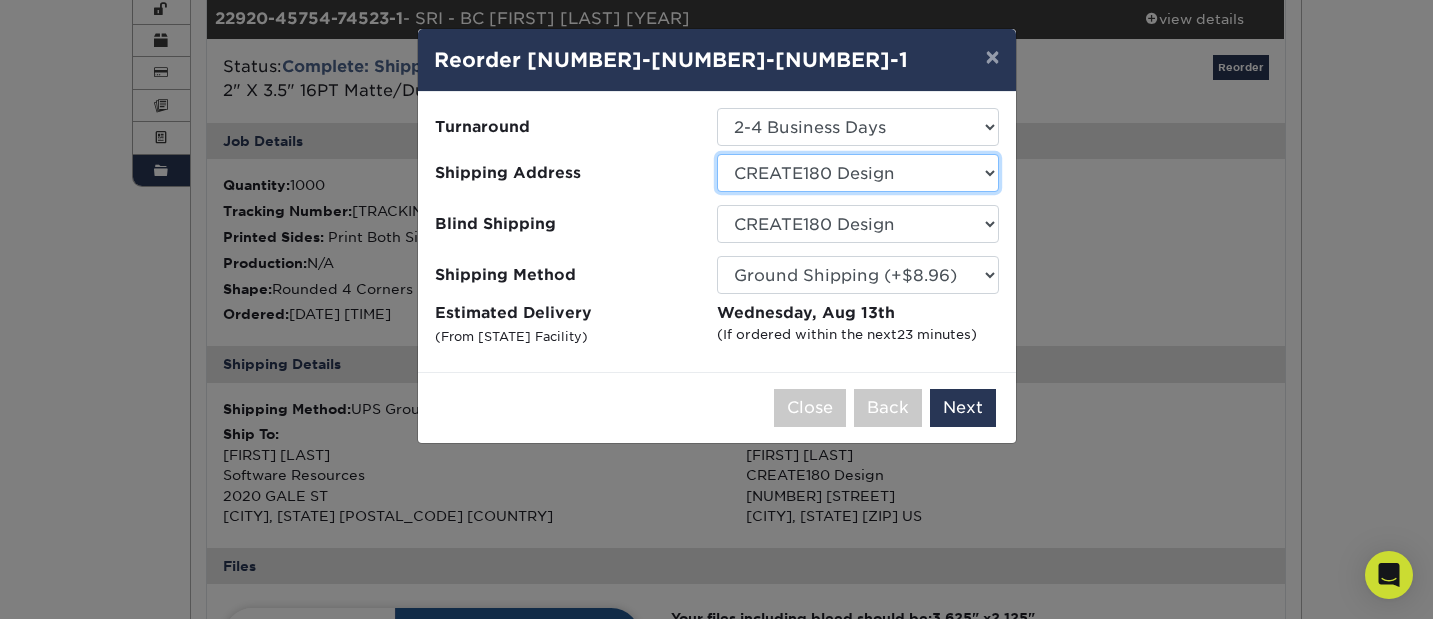 click on "Select One
ACT - Dr [FIRST] [LAST] [FIRST] [LAST] Realtor CCFC" at bounding box center (858, 173) 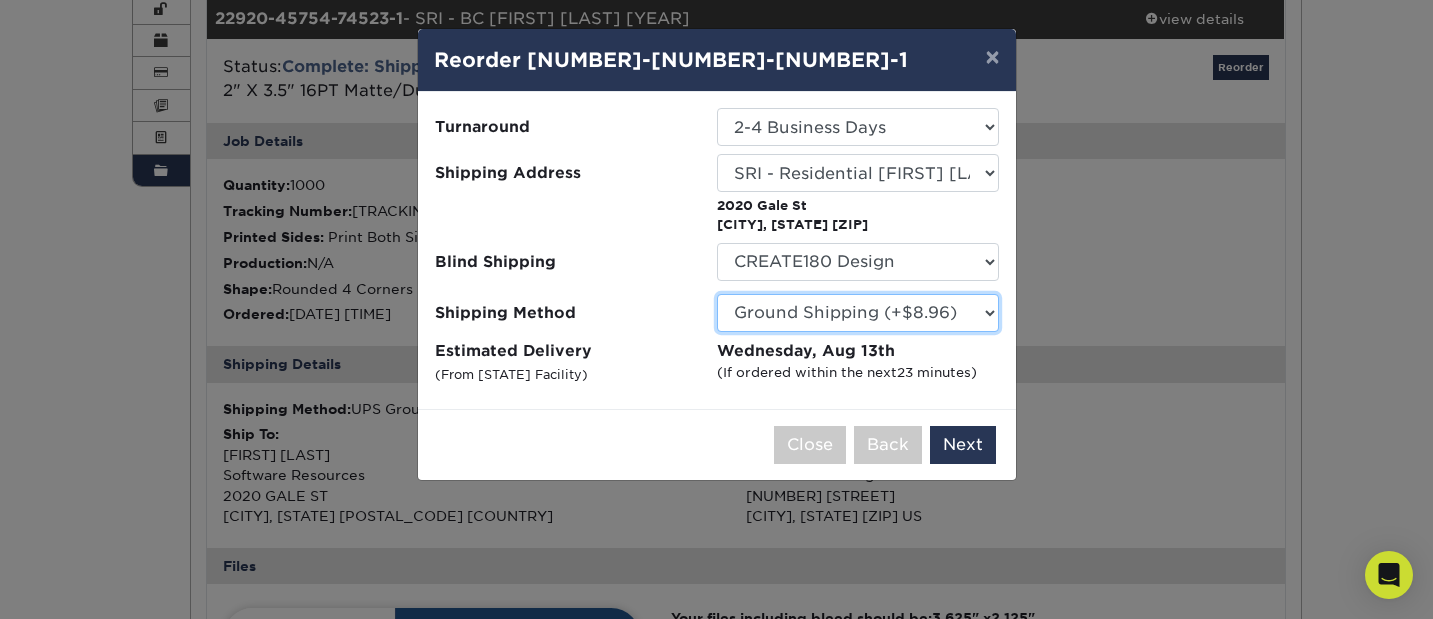 click on "Please Select Ground Shipping (+$8.96) 3 Day Shipping Service (+$20.12) 2 Day Air Shipping (+$20.59) Next Day Shipping by 5pm (+$32.86) Next Day Shipping by 12 noon (+$35.45) Next Day Air Early A.M. (+$171.57)" at bounding box center (858, 313) 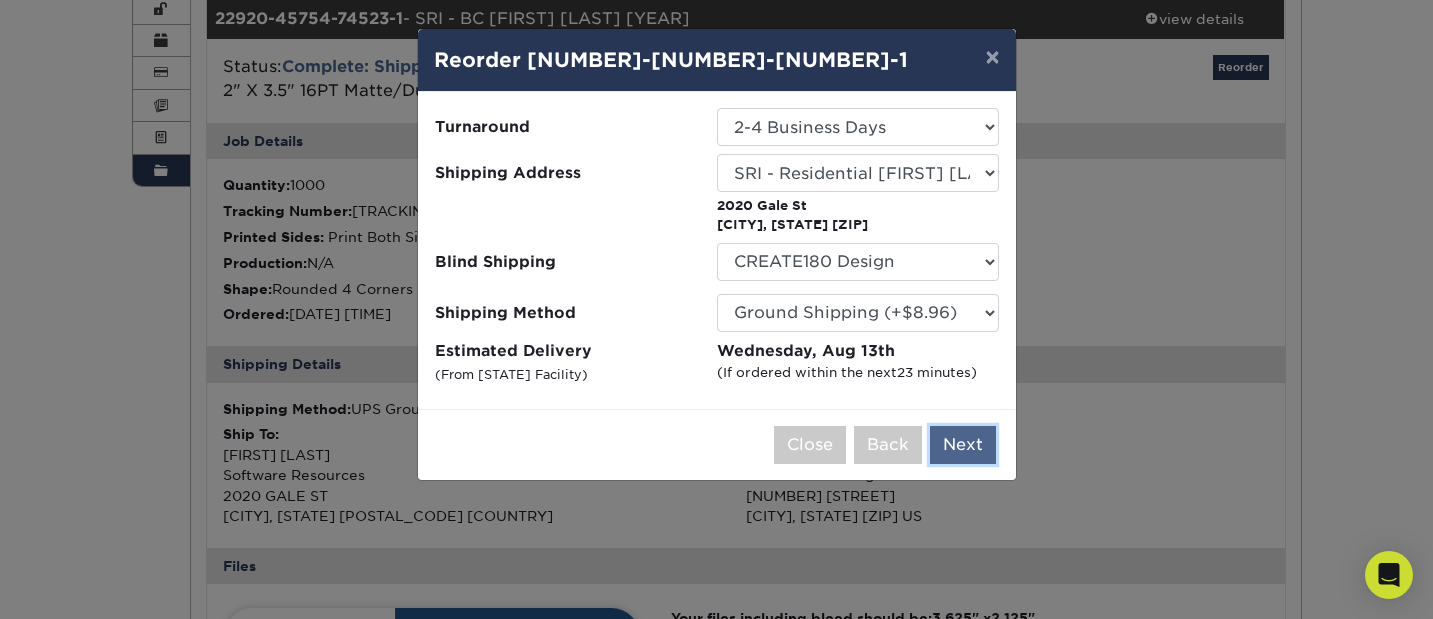 click on "Next" at bounding box center (963, 445) 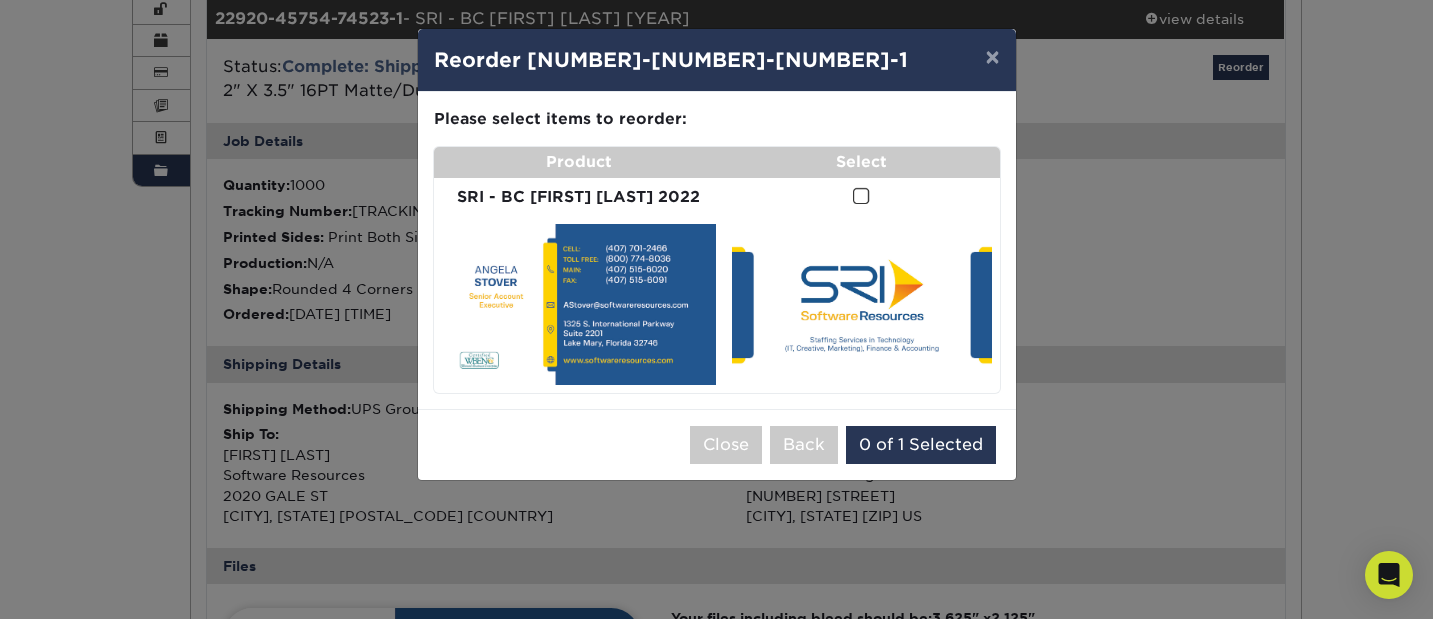 click at bounding box center (861, 196) 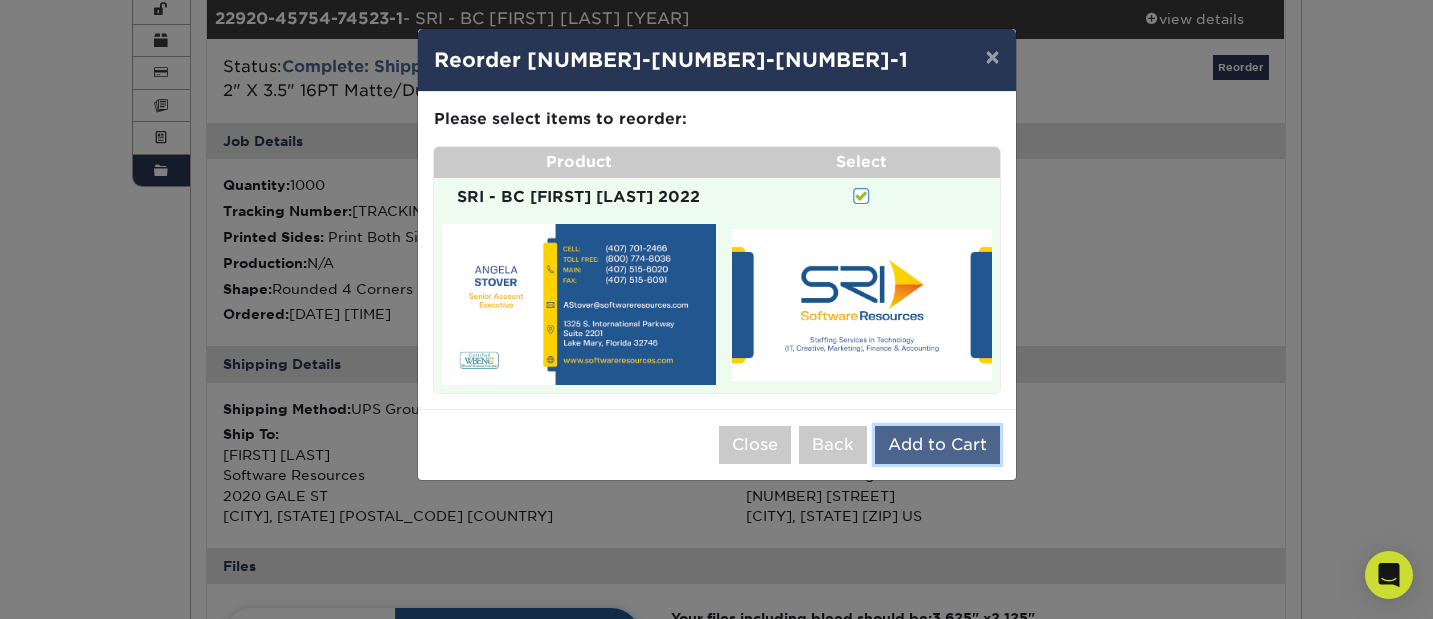 click on "Add to Cart" at bounding box center [937, 445] 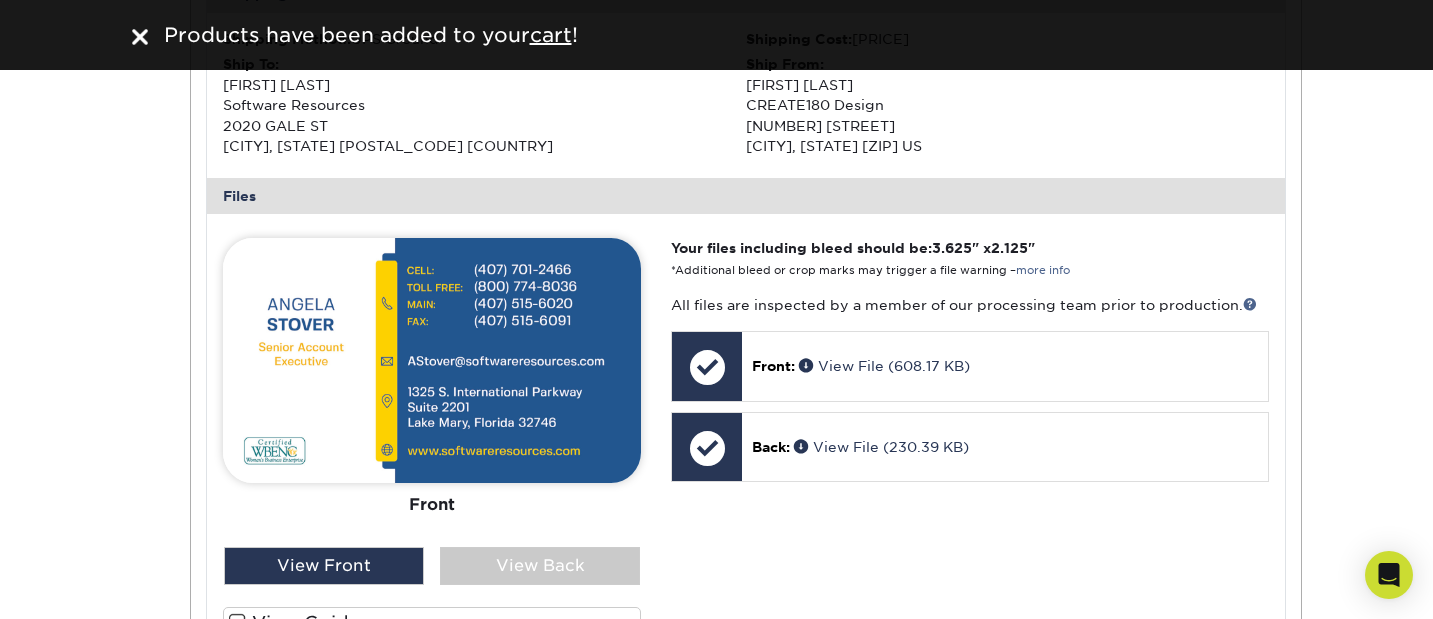 scroll, scrollTop: 674, scrollLeft: 0, axis: vertical 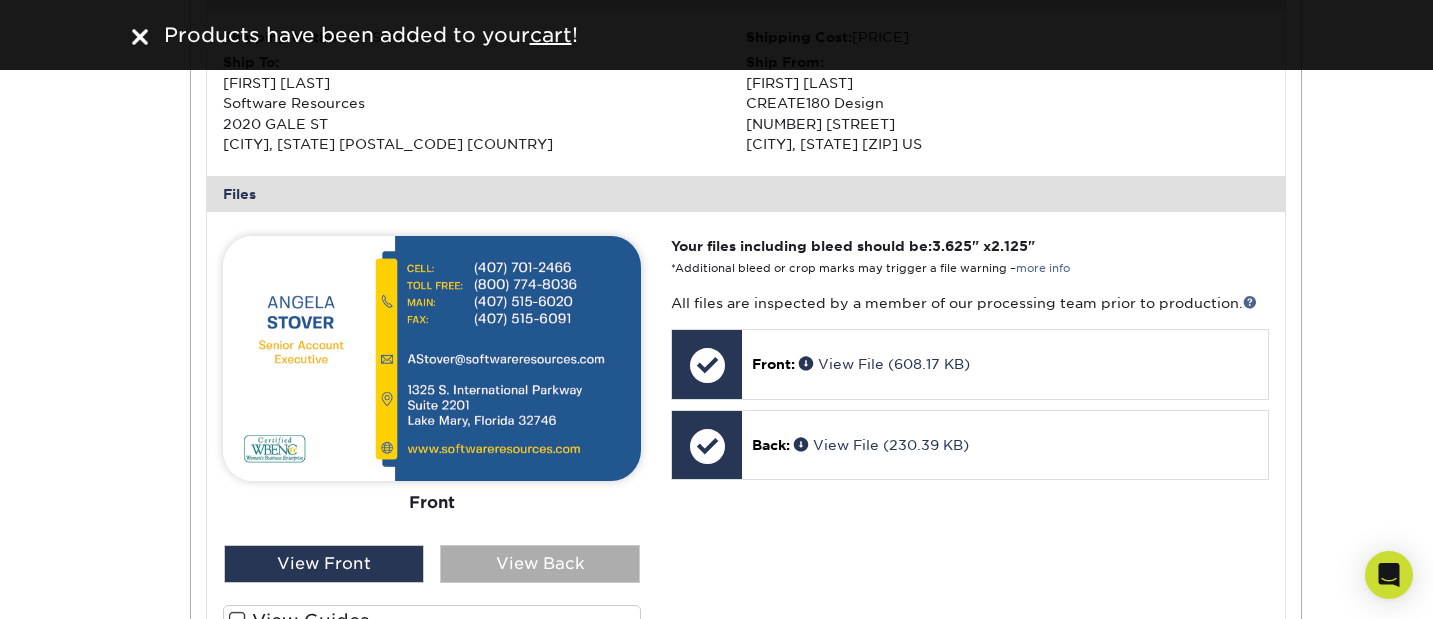 click on "View Back" at bounding box center [540, 564] 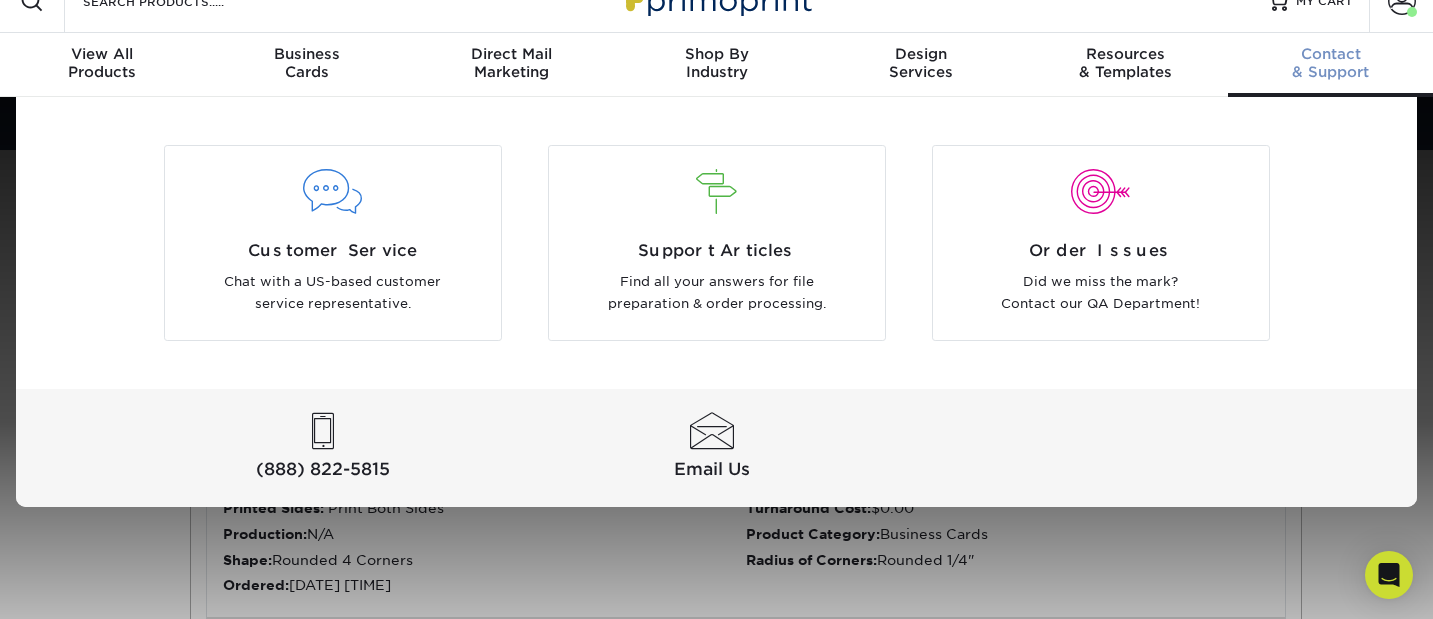 scroll, scrollTop: 33, scrollLeft: 0, axis: vertical 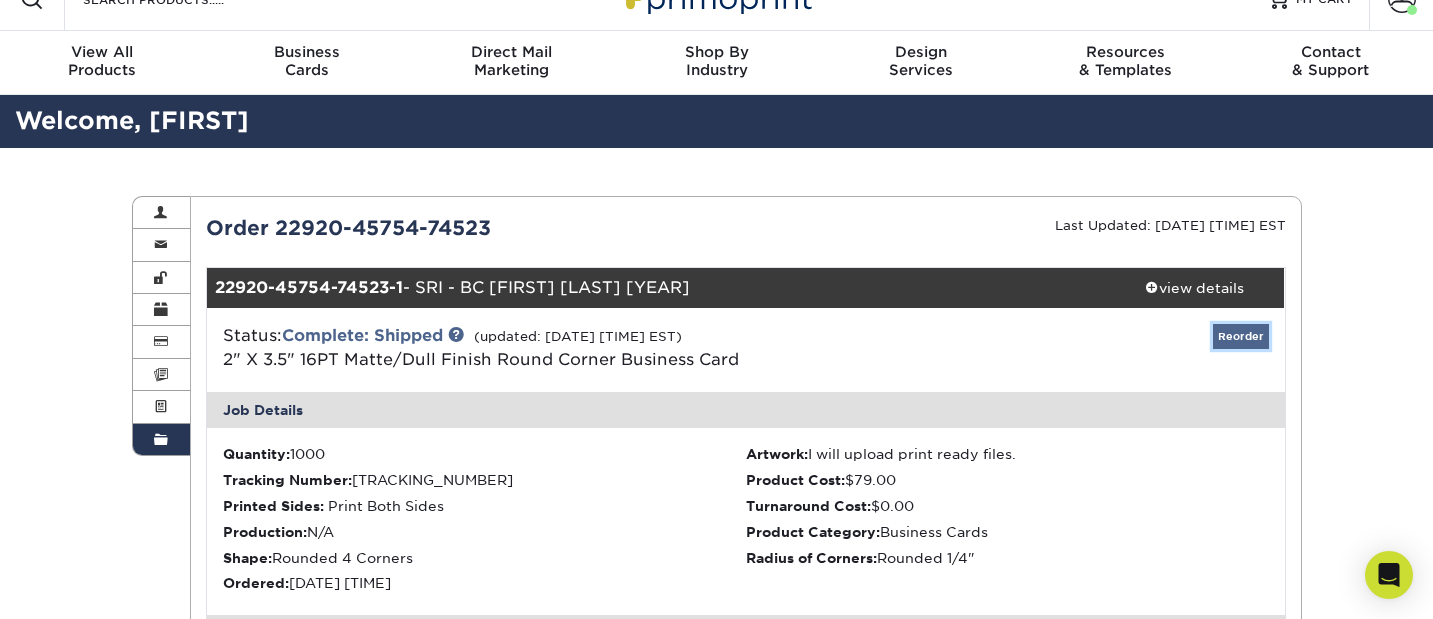 click on "Reorder" at bounding box center (1241, 336) 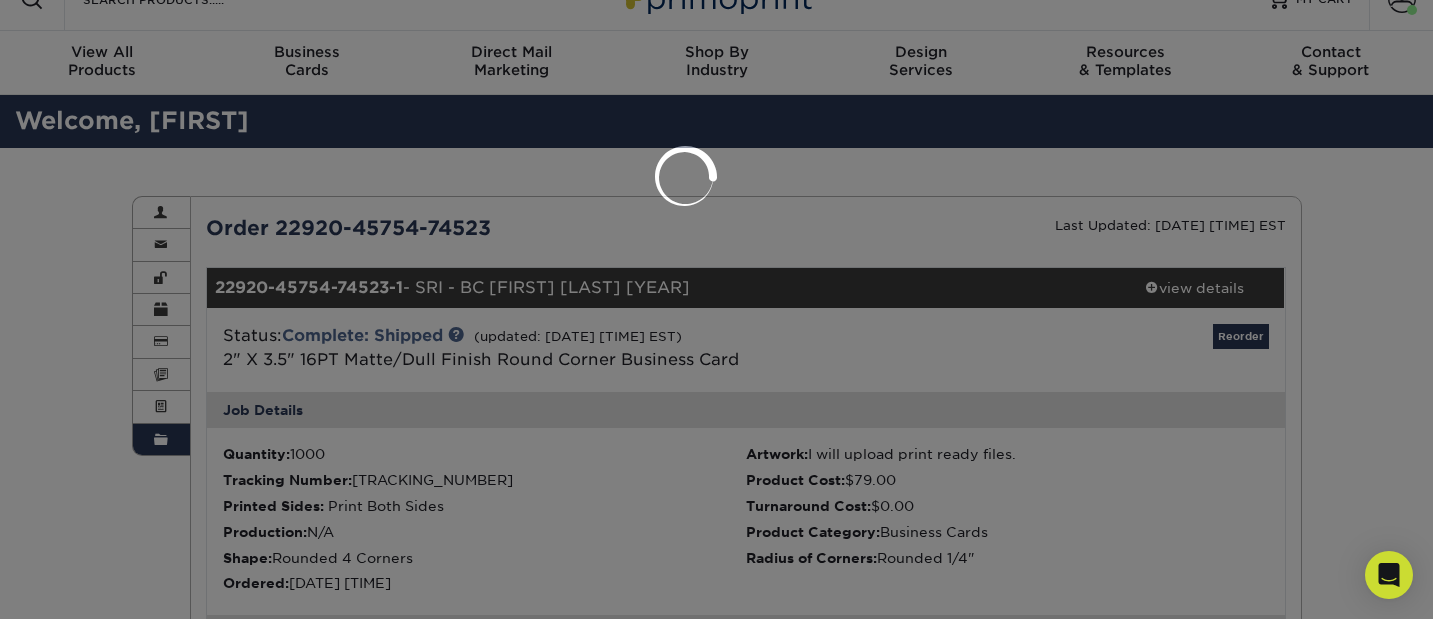select on "88591" 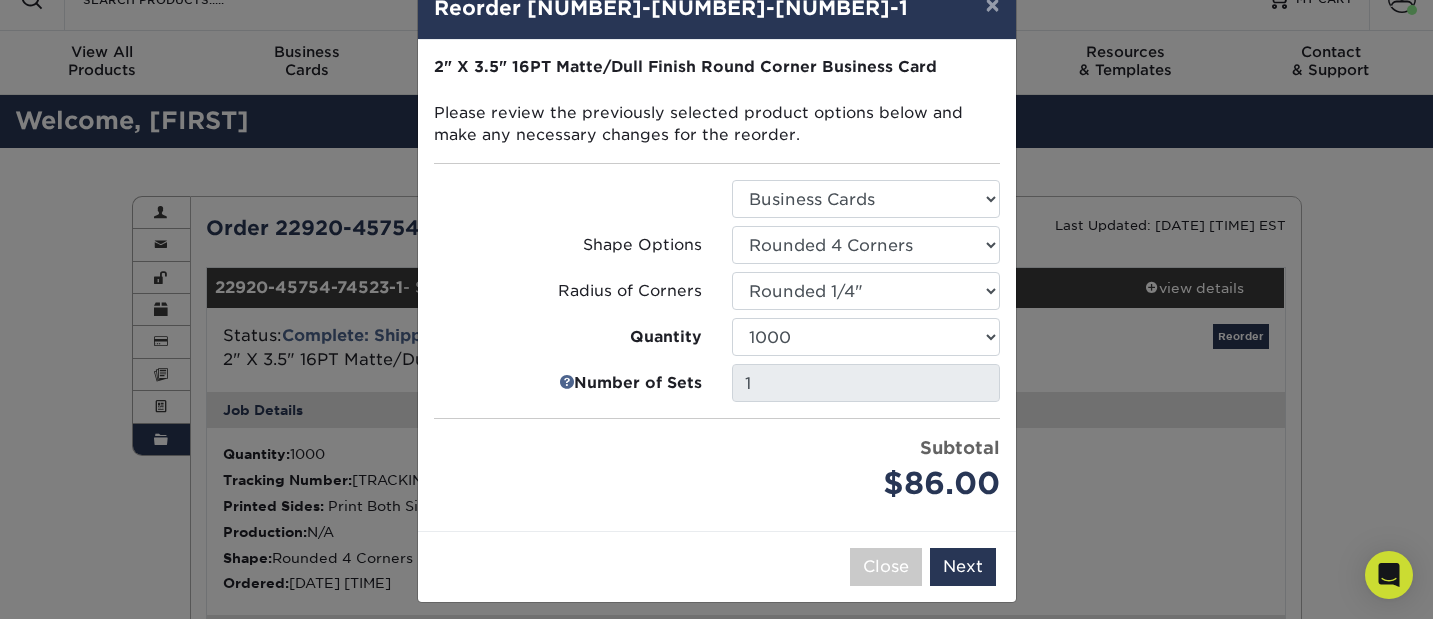 scroll, scrollTop: 64, scrollLeft: 0, axis: vertical 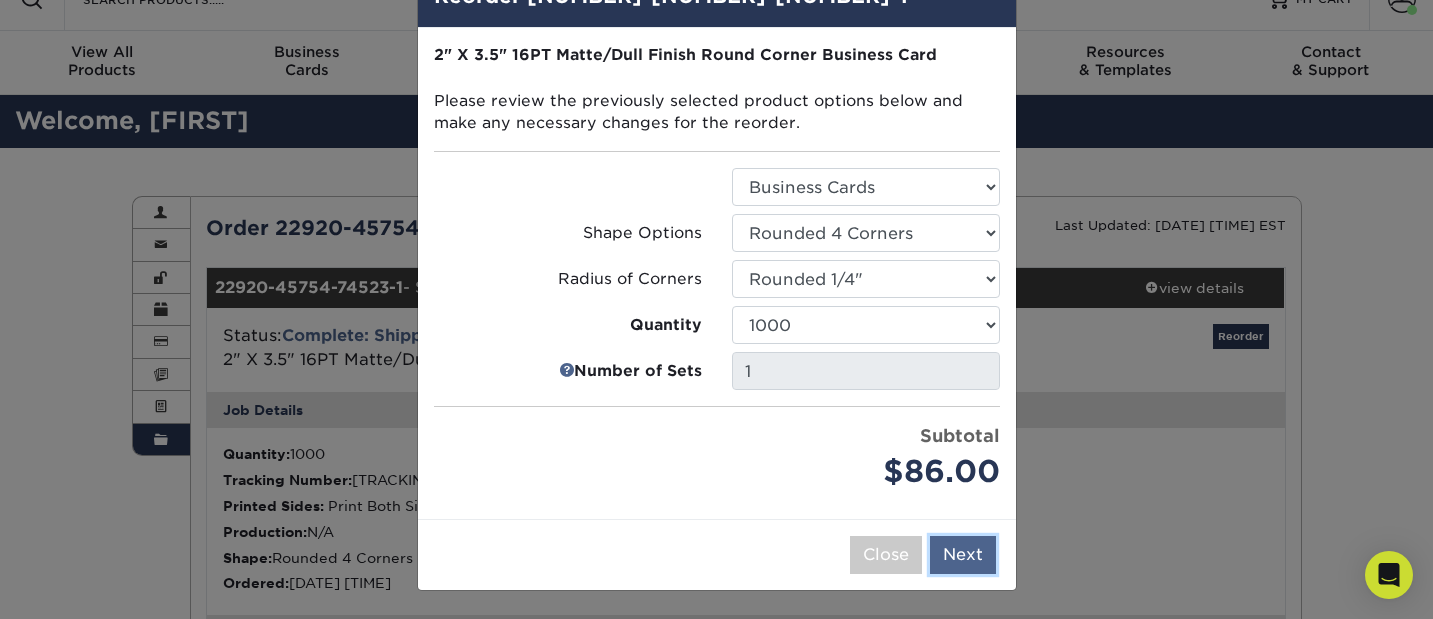 click on "Next" at bounding box center [963, 555] 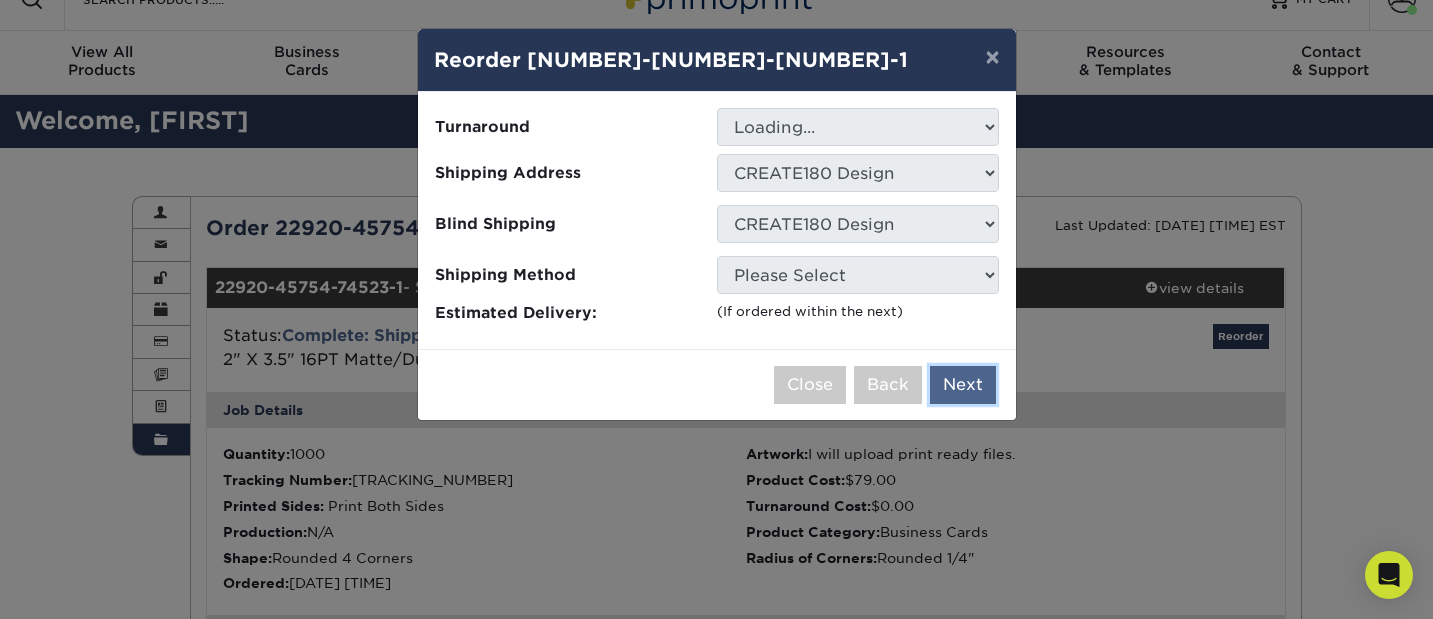 scroll, scrollTop: 0, scrollLeft: 0, axis: both 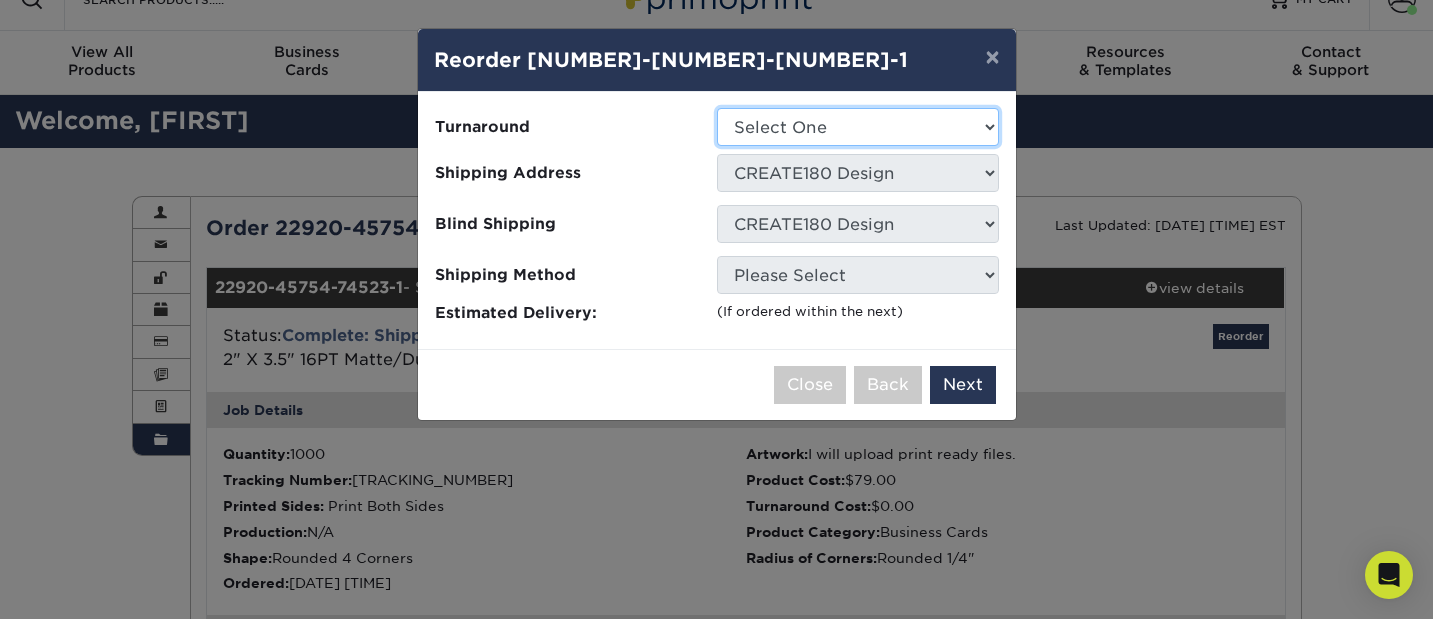click on "Select One 2-4 Business Days 2 Day Next Business Day" at bounding box center [858, 127] 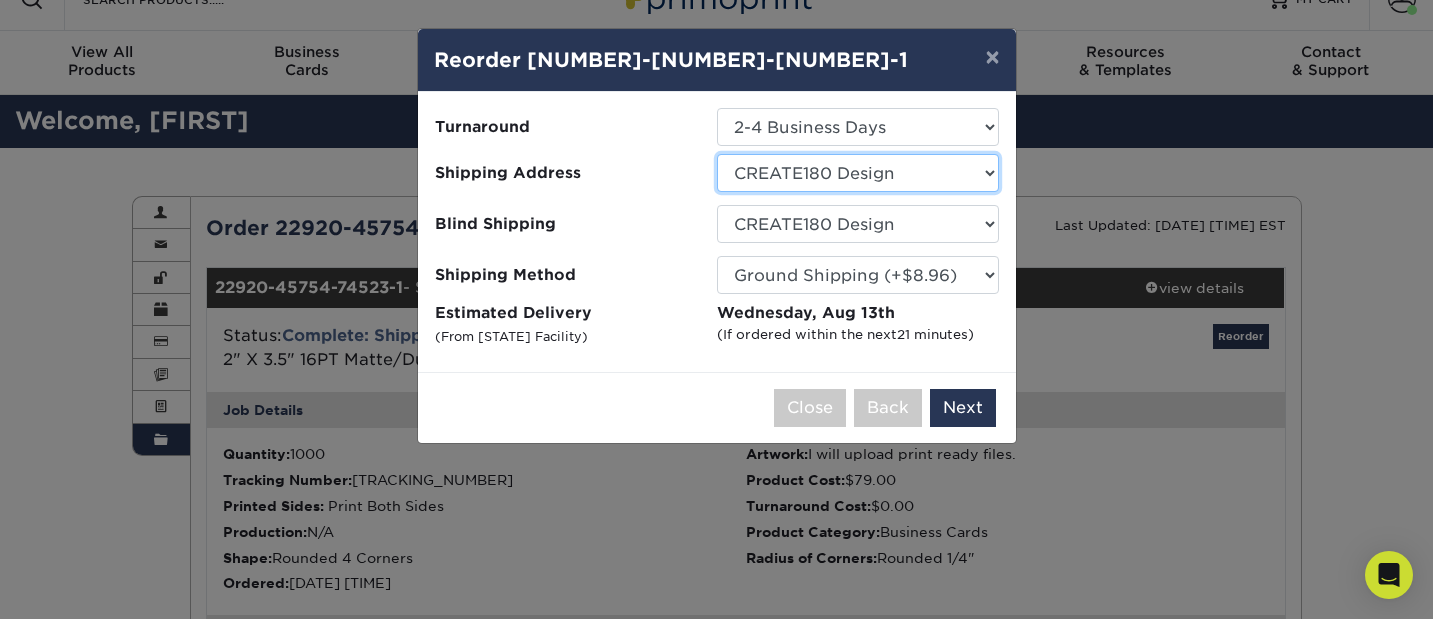 click on "Select One
ACT - Dr [FIRST] [LAST] [FIRST] [LAST] Realtor CCFC" at bounding box center [858, 173] 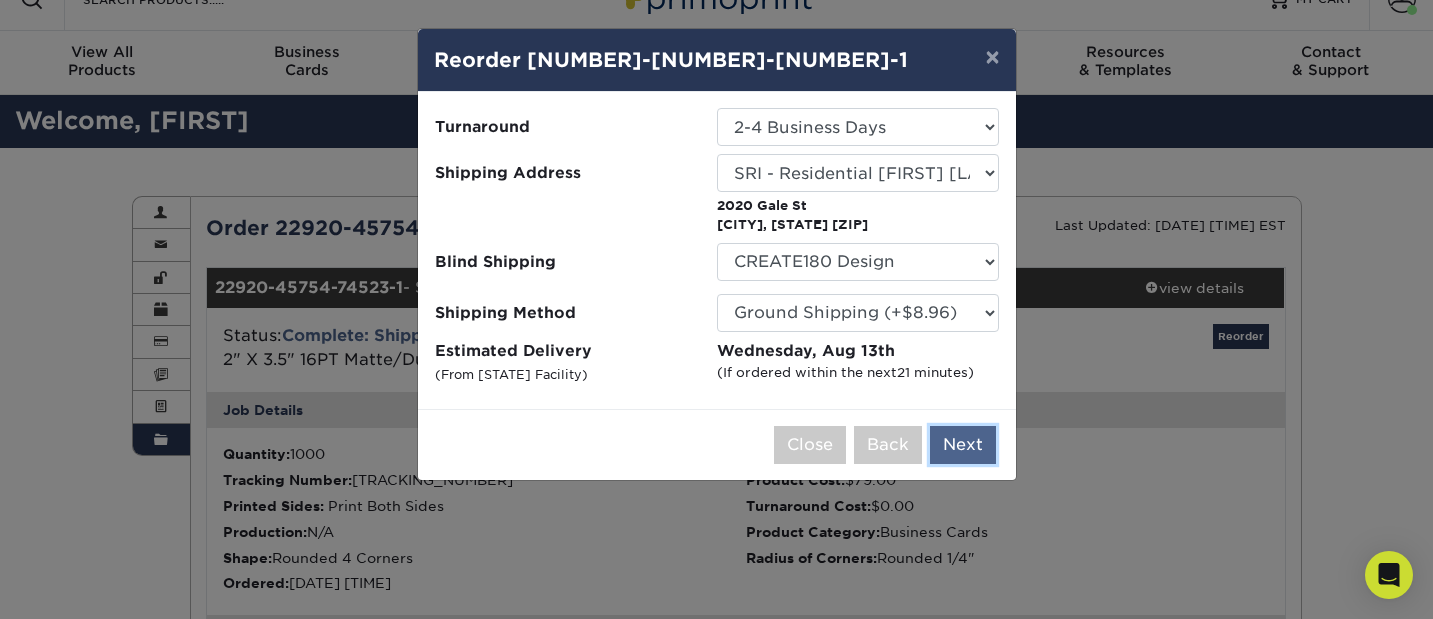 click on "Next" at bounding box center (963, 445) 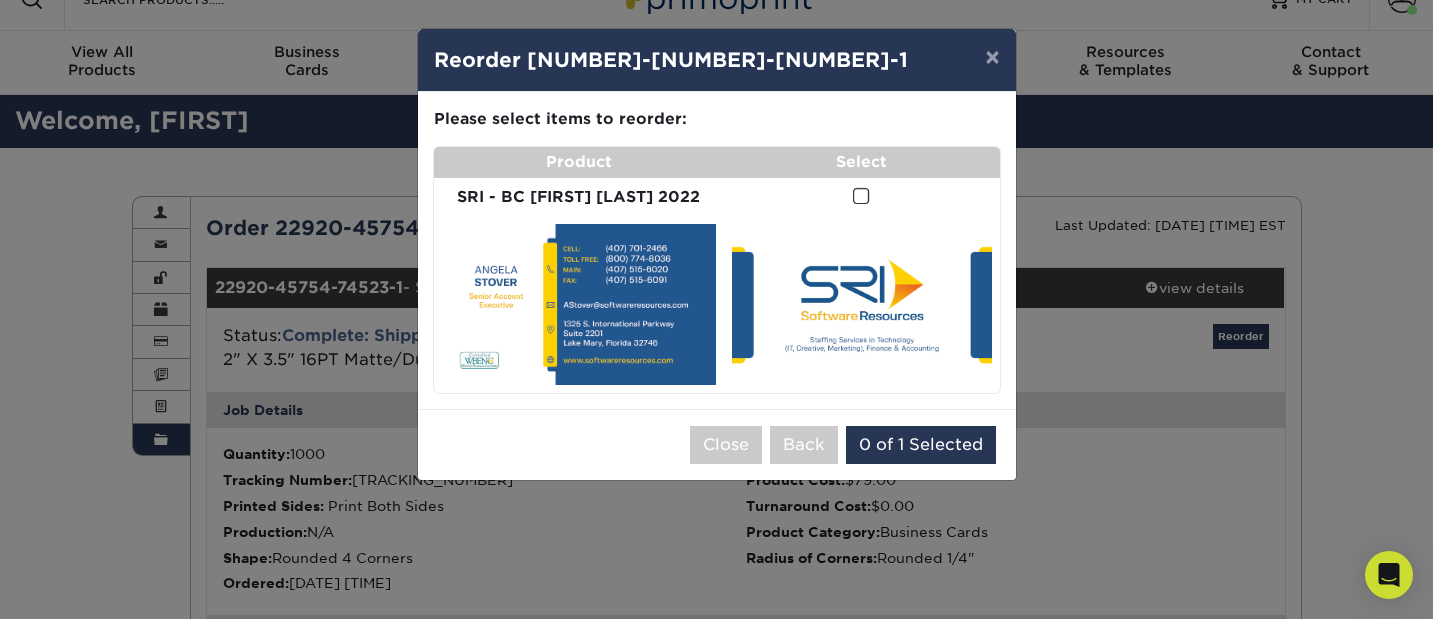 click at bounding box center (861, 196) 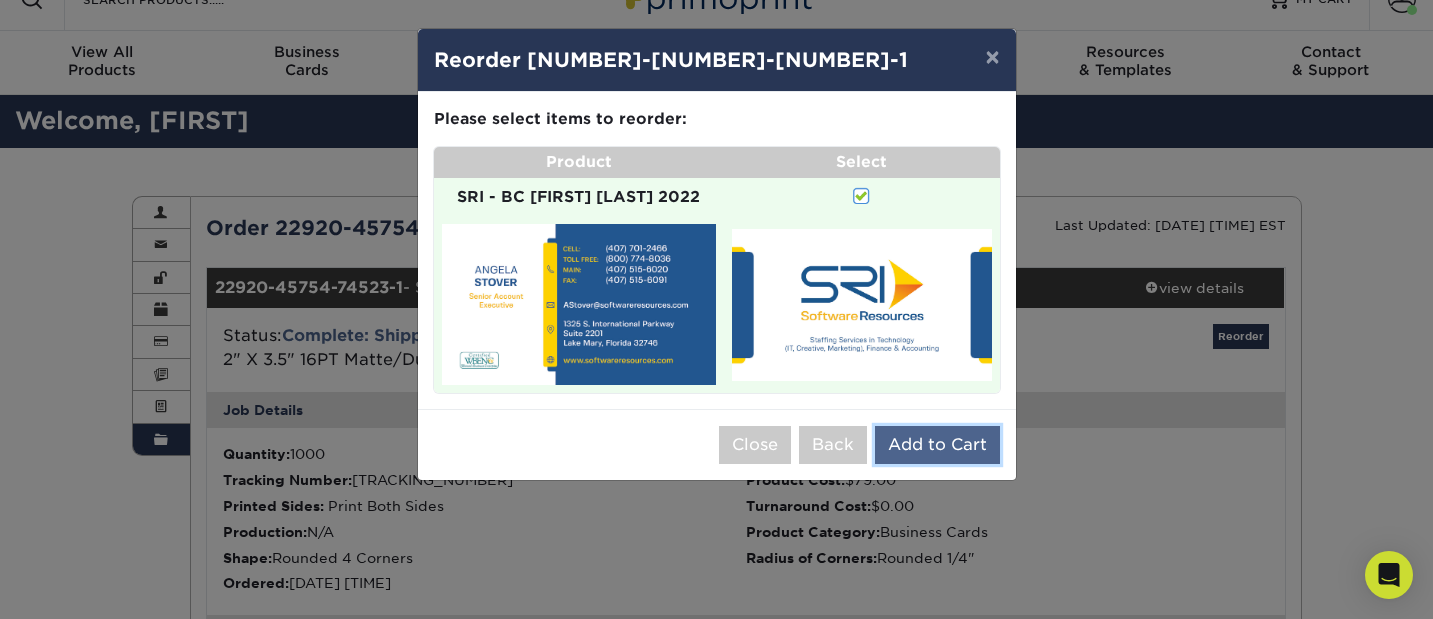 click on "Add to Cart" at bounding box center [937, 445] 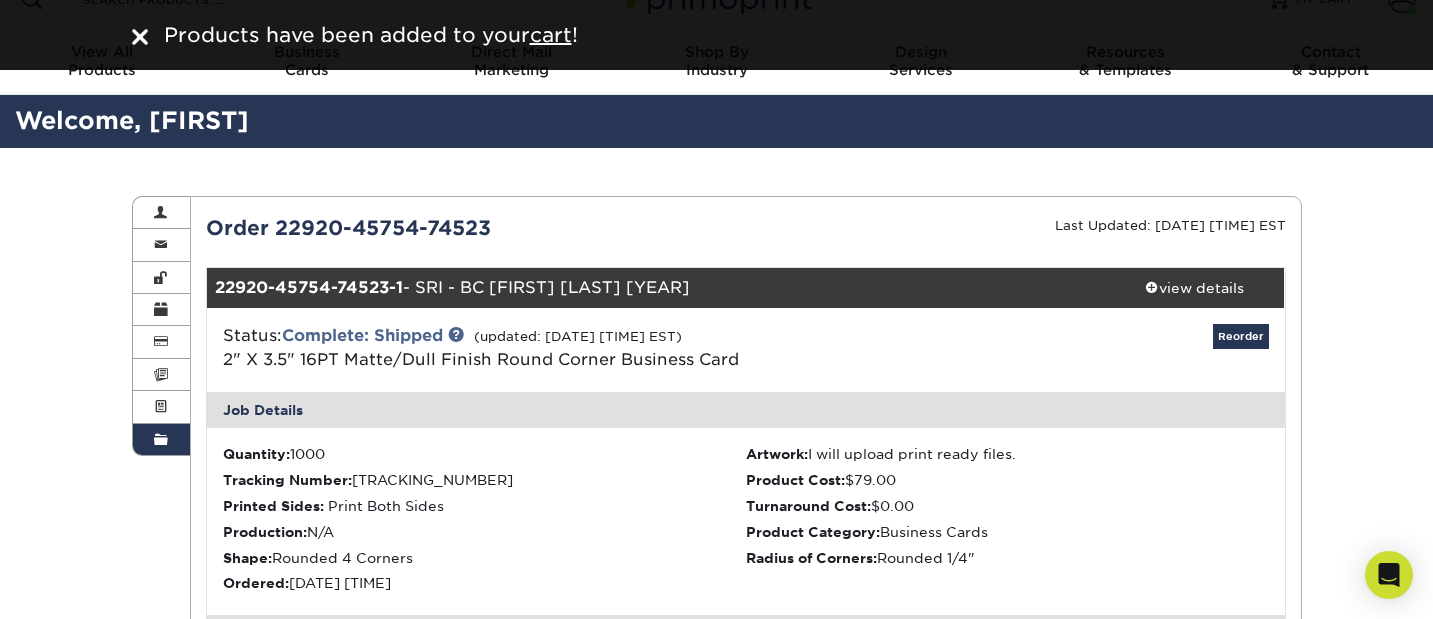 scroll, scrollTop: 0, scrollLeft: 0, axis: both 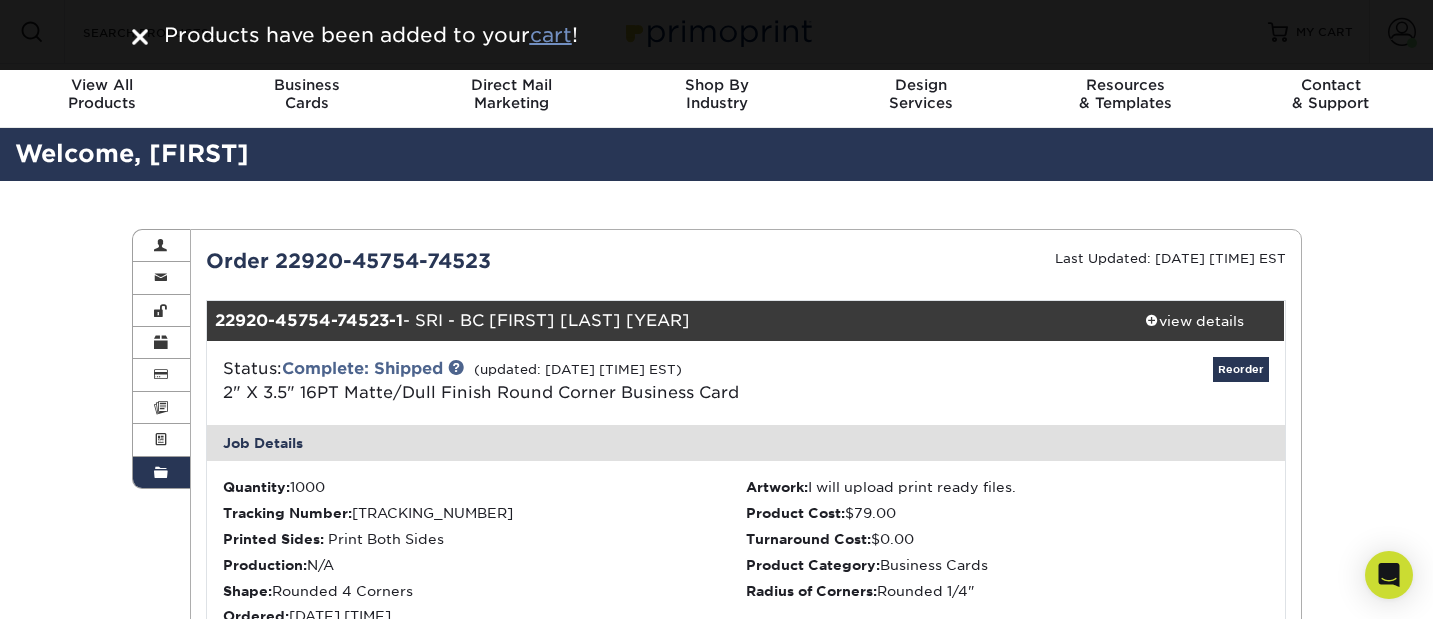 click on "cart" at bounding box center [551, 35] 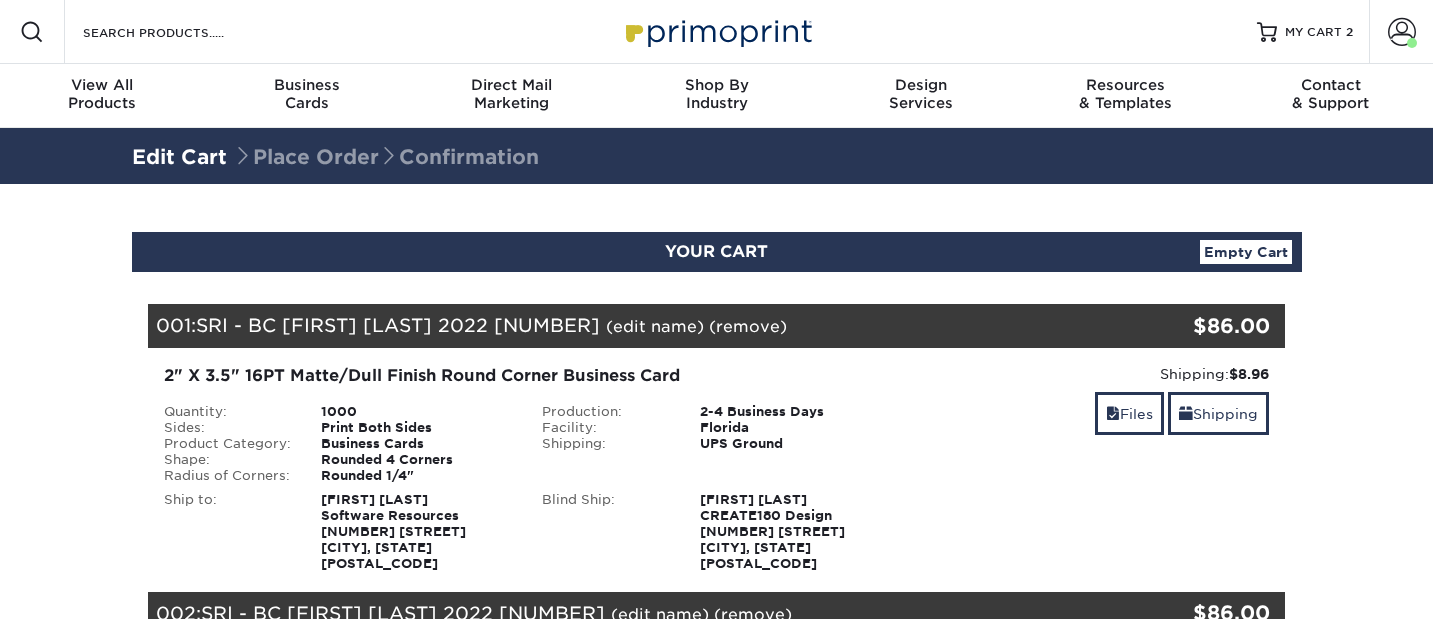 scroll, scrollTop: 0, scrollLeft: 0, axis: both 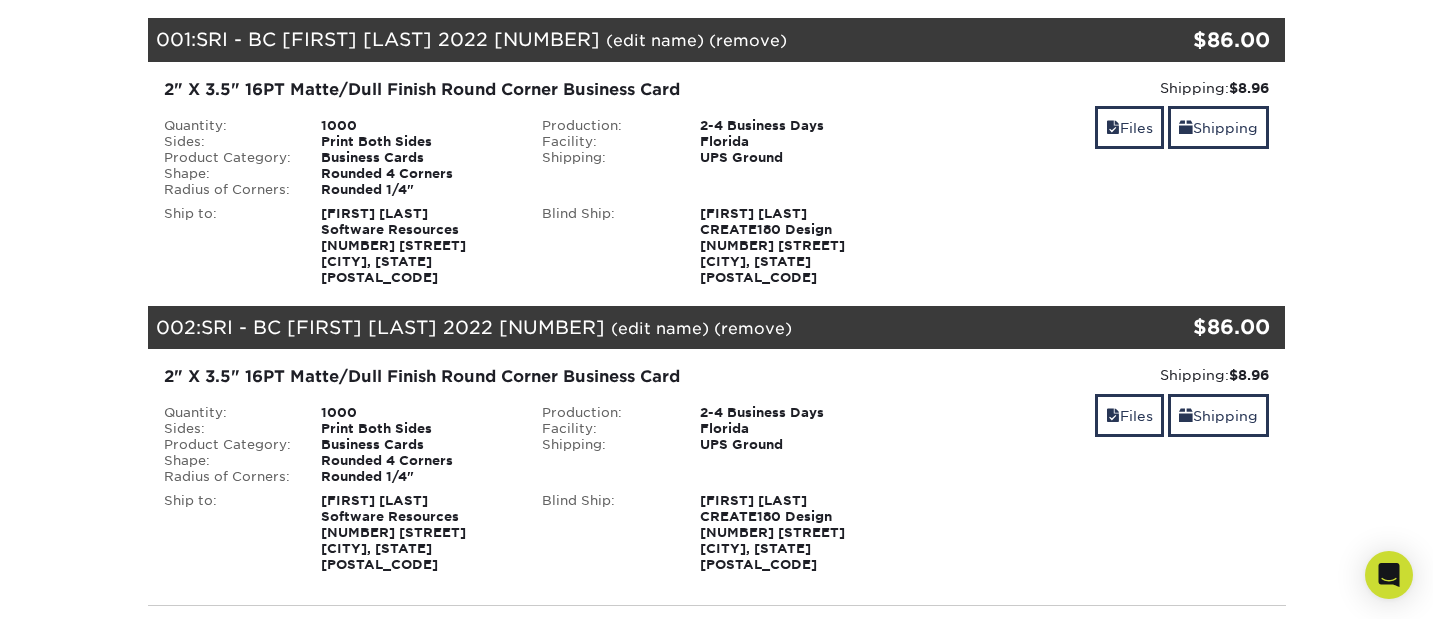 click on "(remove)" at bounding box center (753, 328) 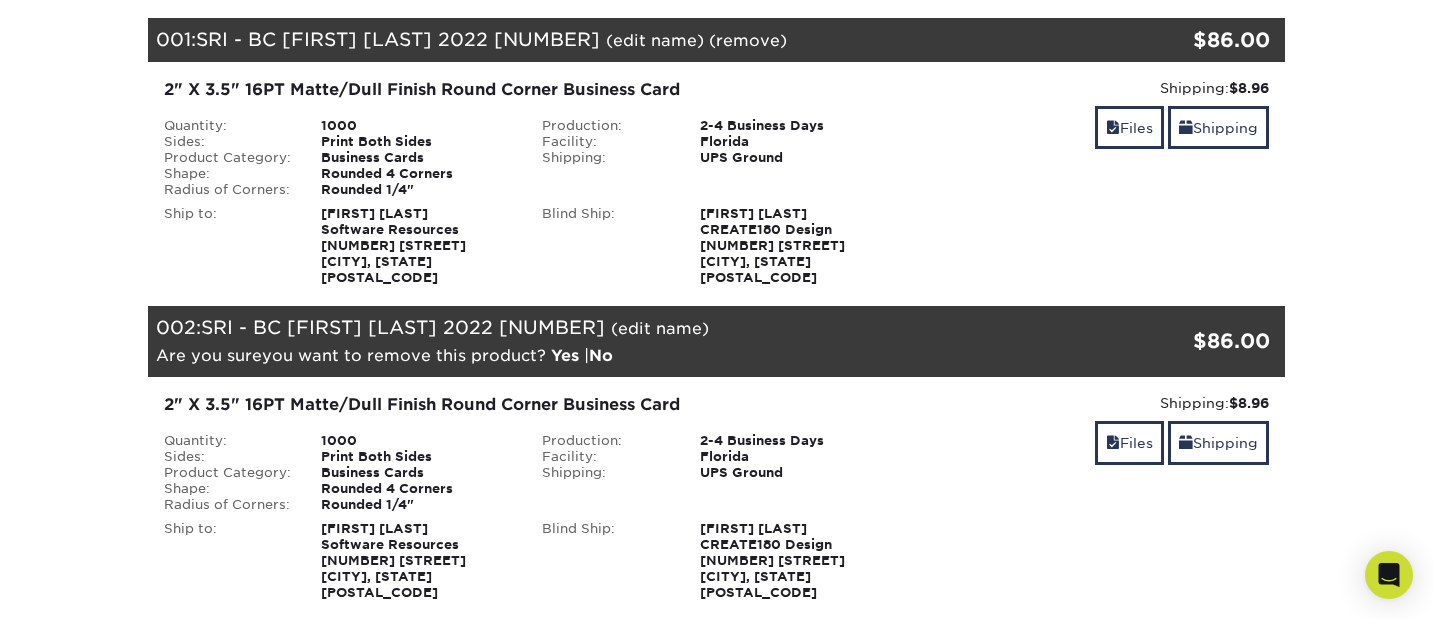 click on "Yes" at bounding box center [565, 355] 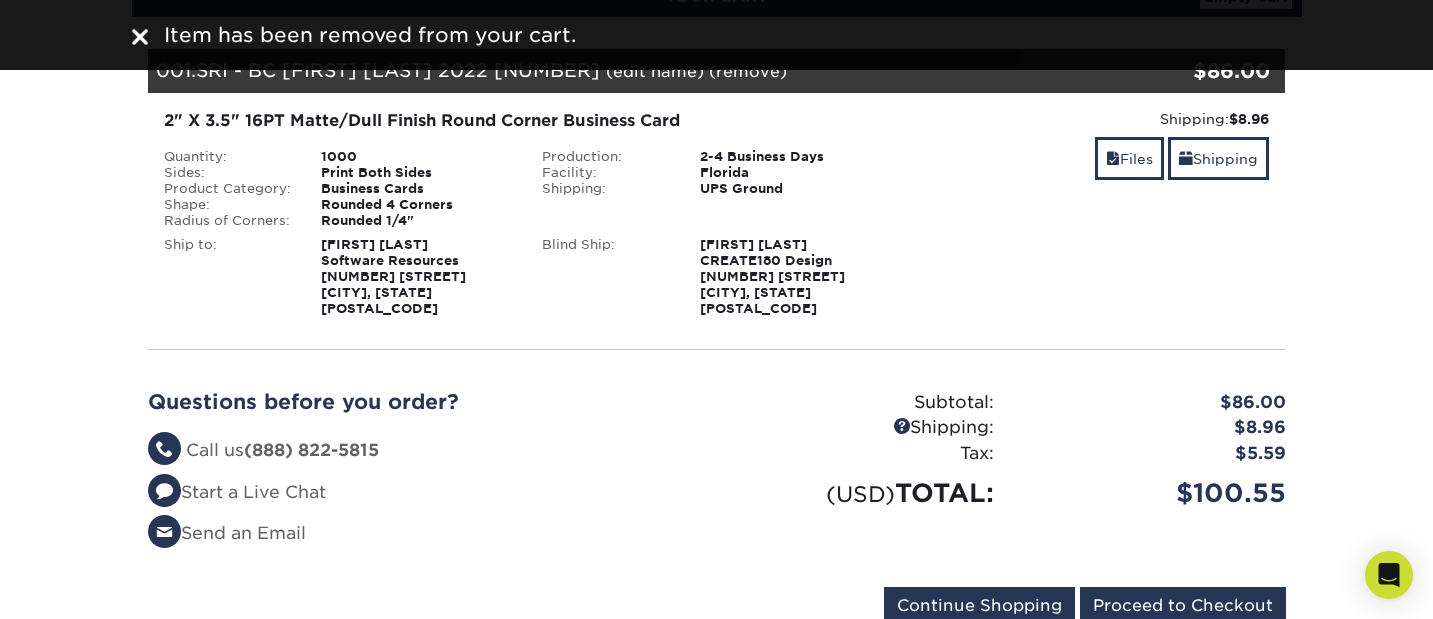 scroll, scrollTop: 247, scrollLeft: 0, axis: vertical 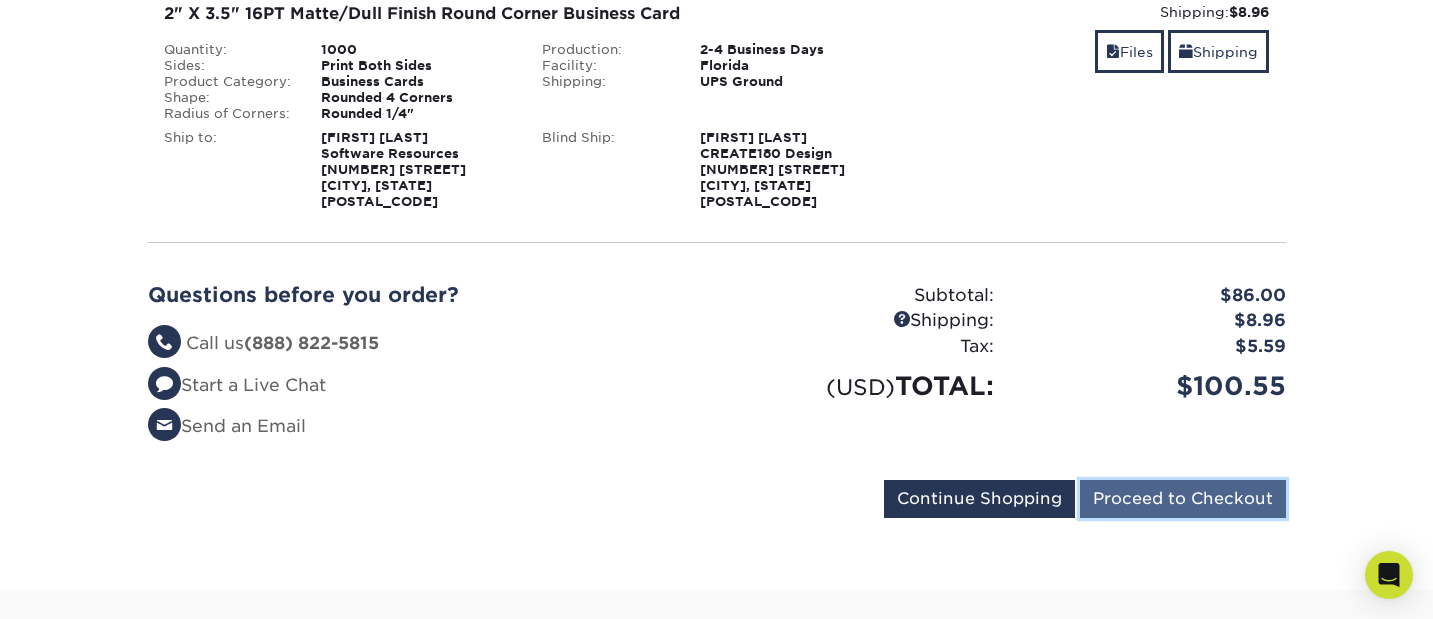 click on "Proceed to Checkout" at bounding box center (1183, 499) 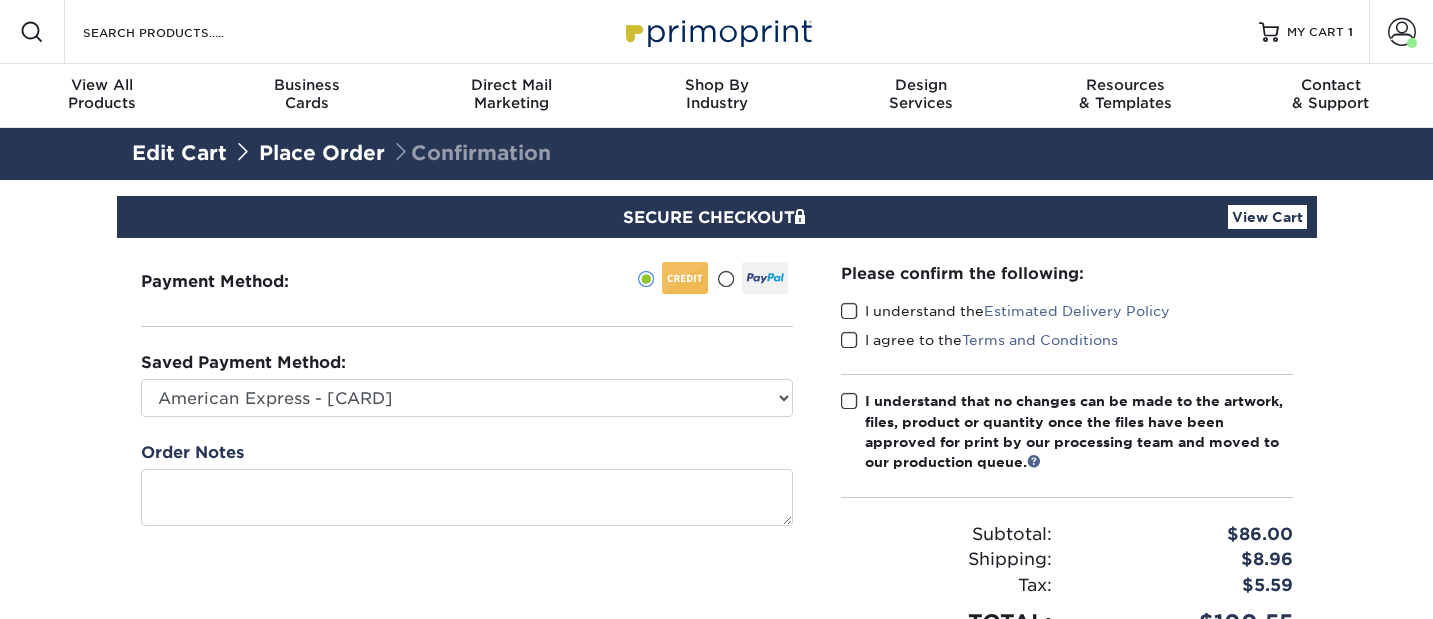 scroll, scrollTop: 0, scrollLeft: 0, axis: both 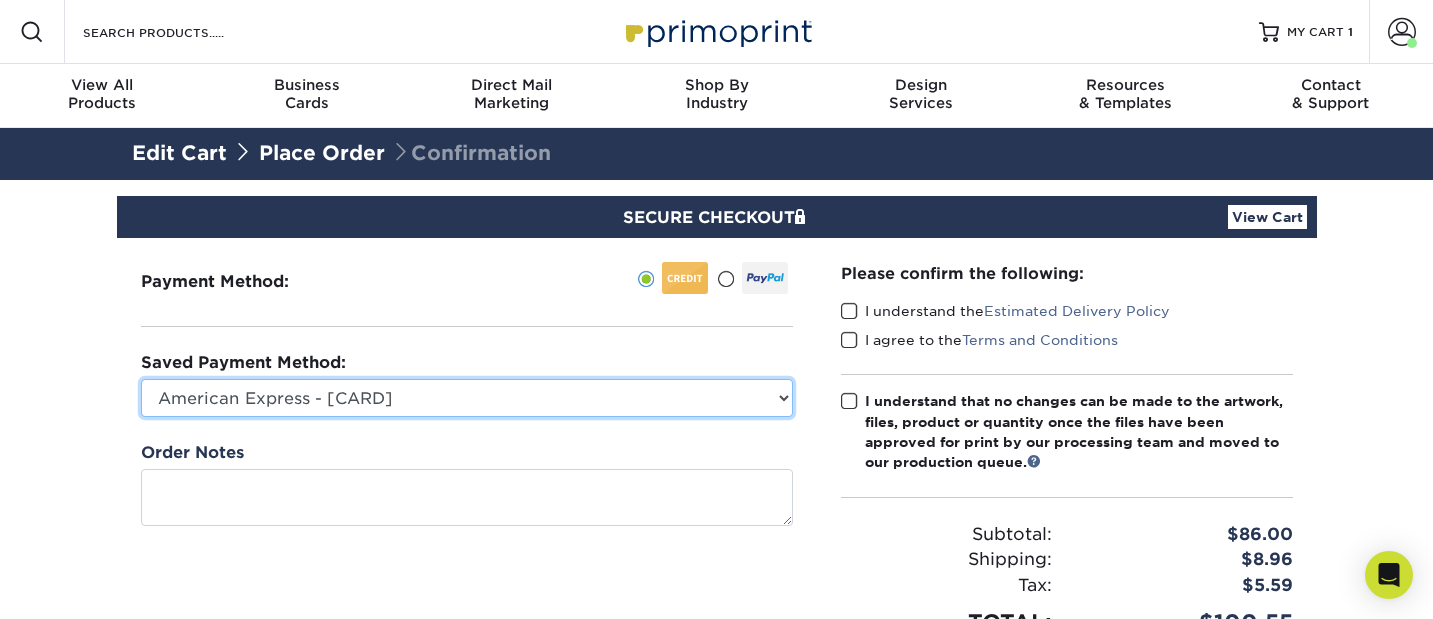 click on "American Express - XXXX1004 Visa - XXXX6088 Visa - XXXX2157 American Express - XXXX3000 Visa - XXXX8549 MasterCard - XXXX0119 Visa - XXXX1122 New Credit Card" at bounding box center (467, 398) 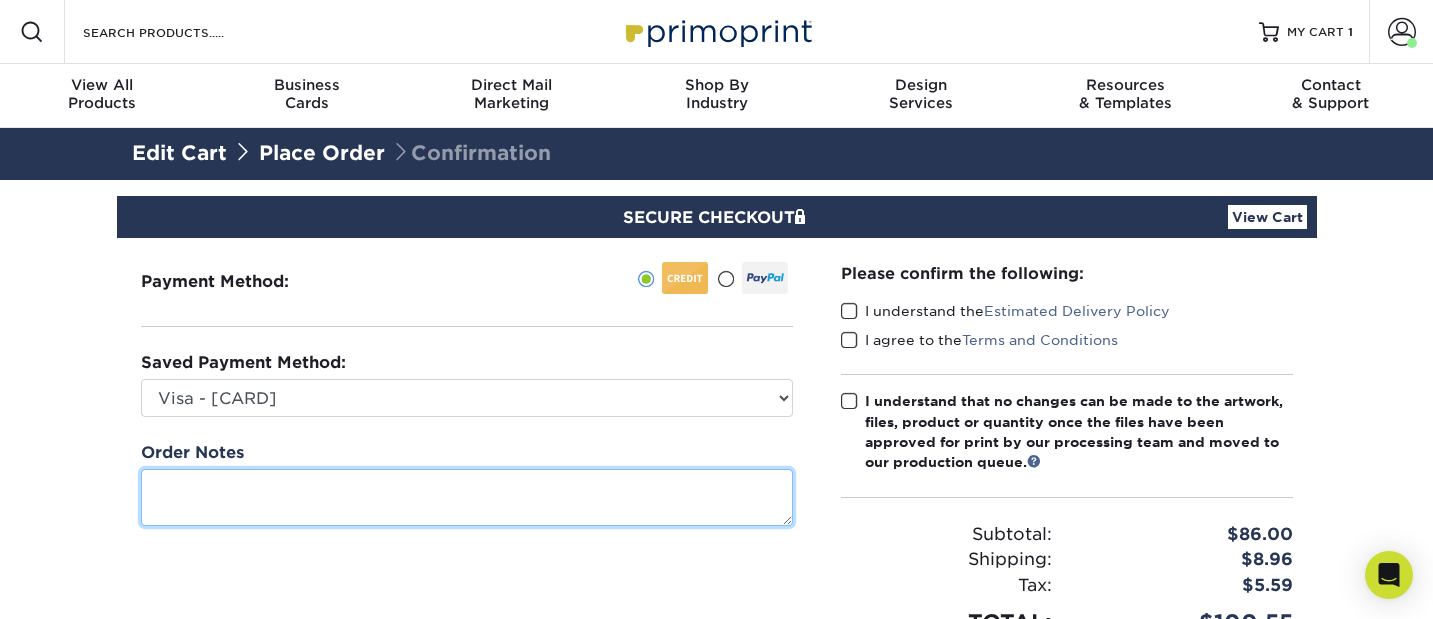 click at bounding box center (467, 497) 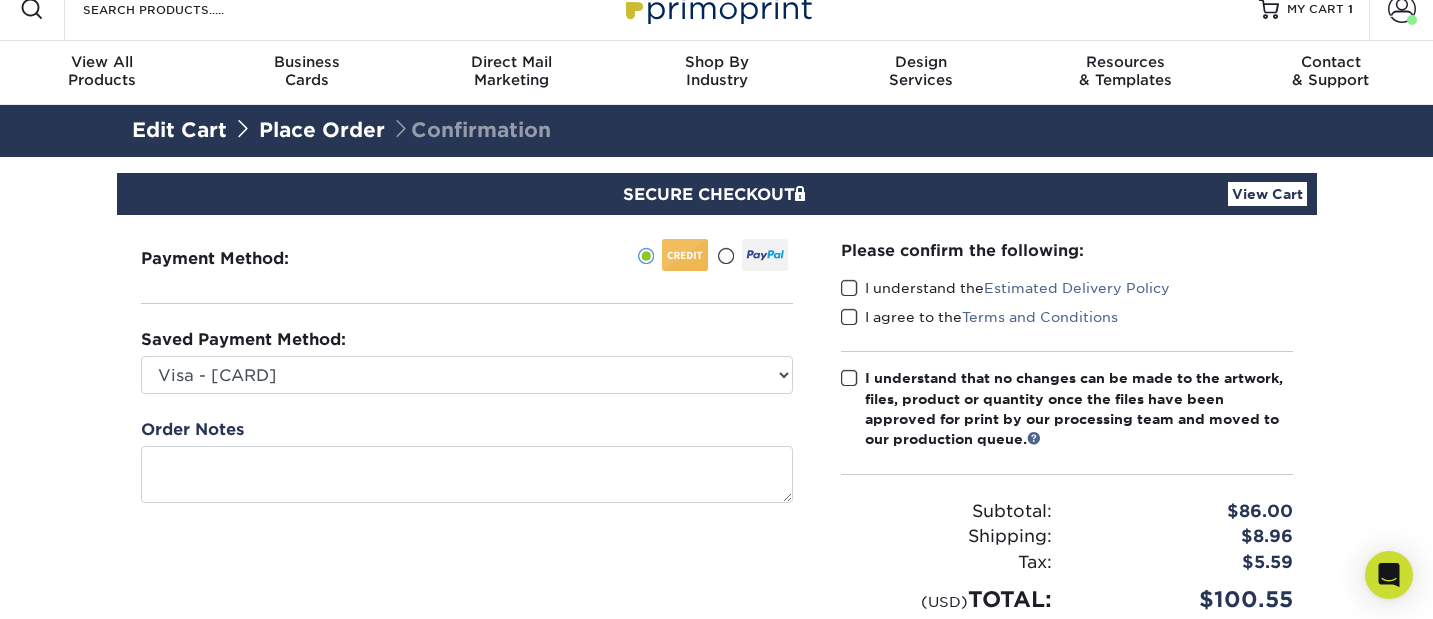 click at bounding box center (849, 288) 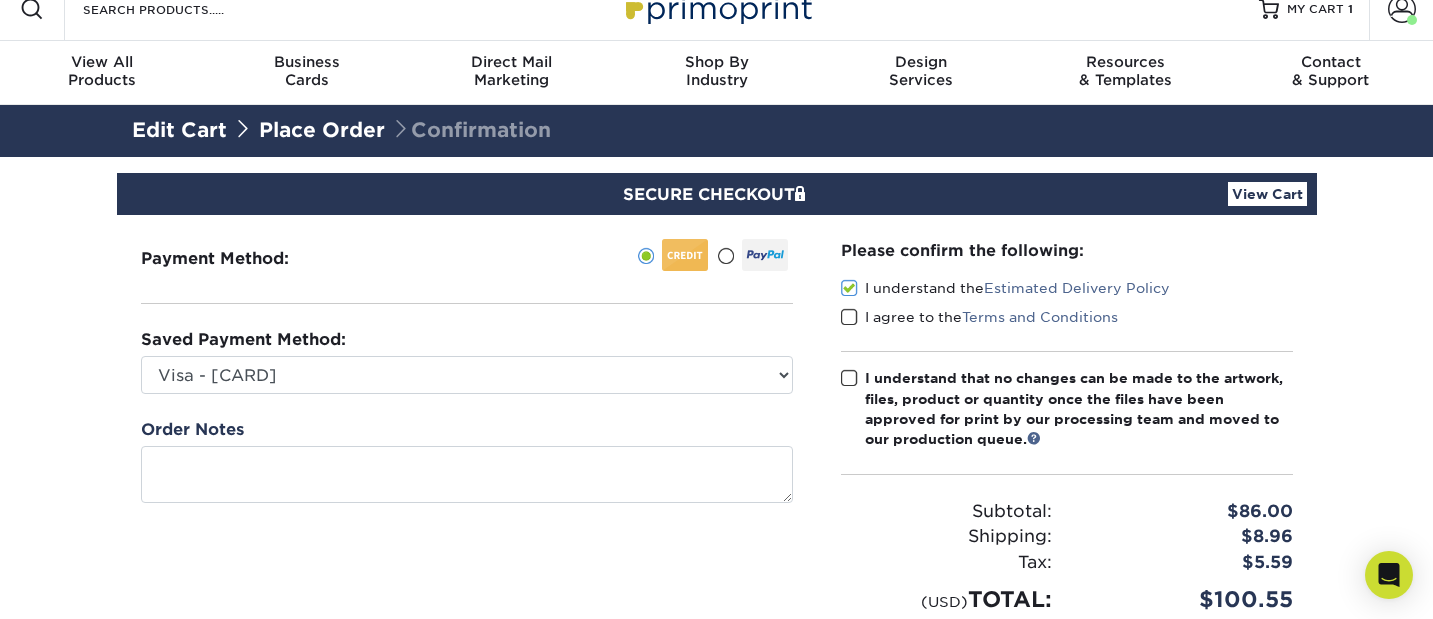 click at bounding box center (849, 317) 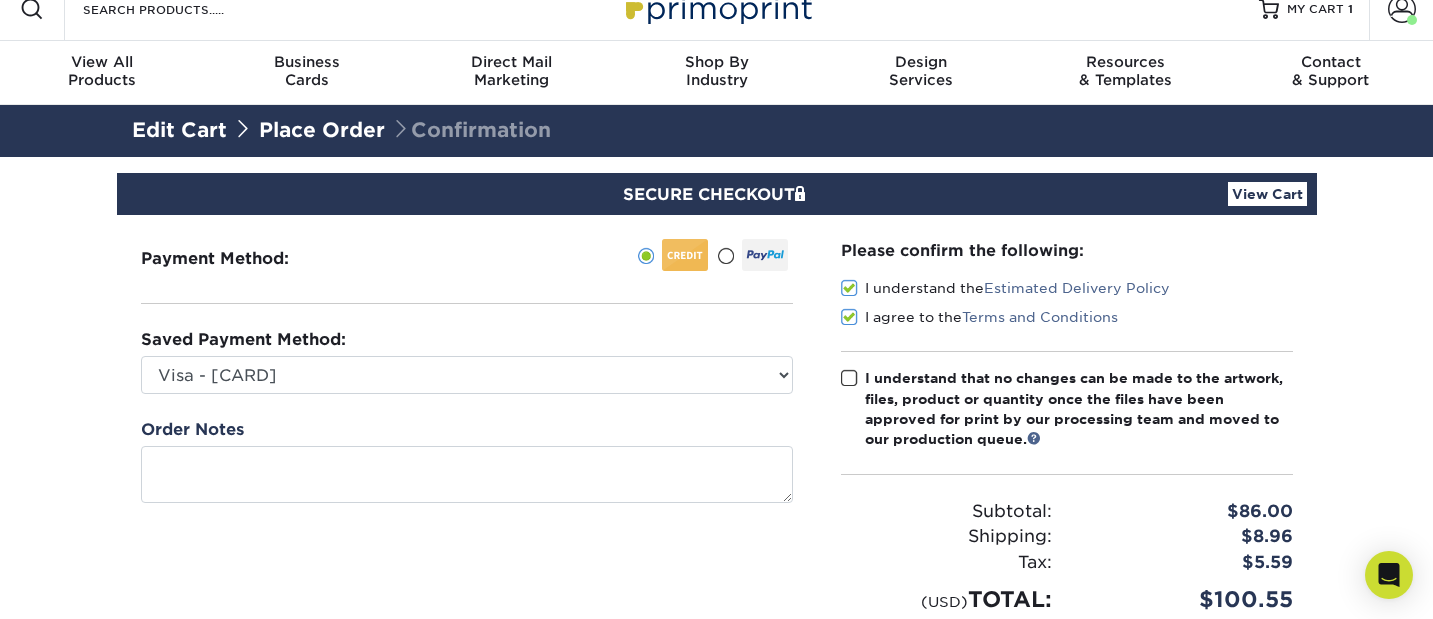 click at bounding box center (849, 378) 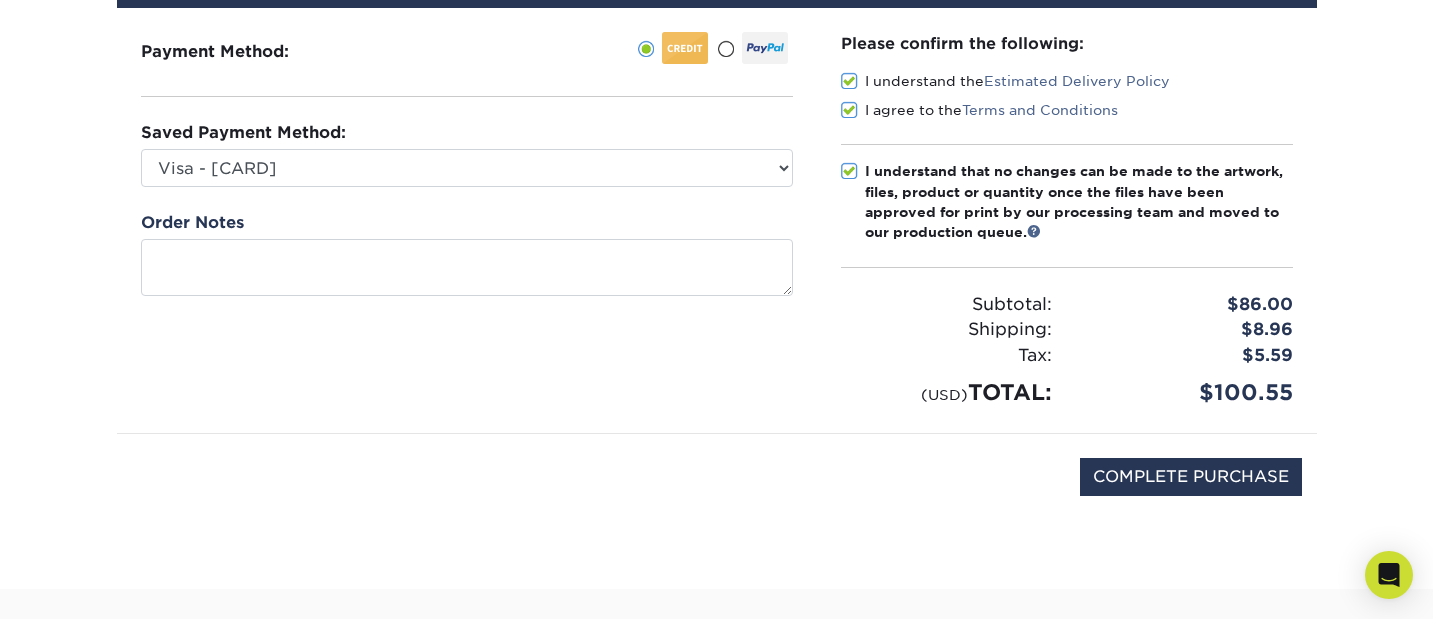scroll, scrollTop: 467, scrollLeft: 0, axis: vertical 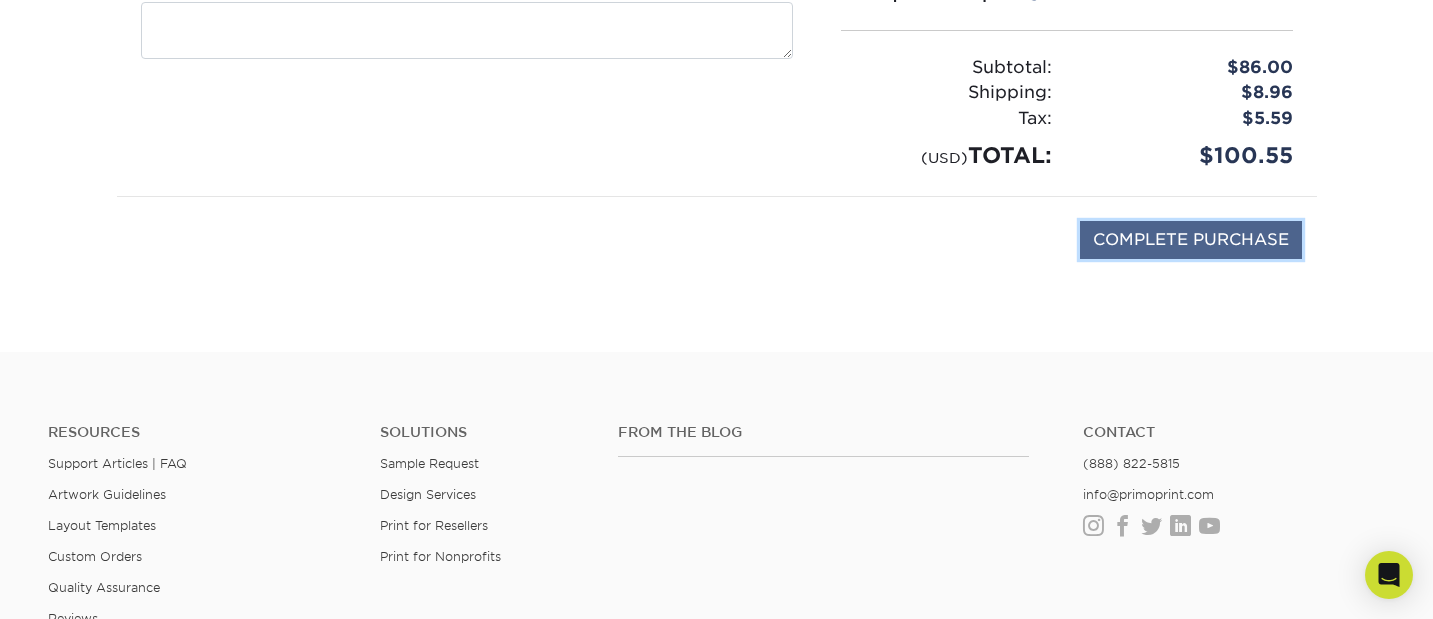 click on "COMPLETE PURCHASE" at bounding box center (1191, 240) 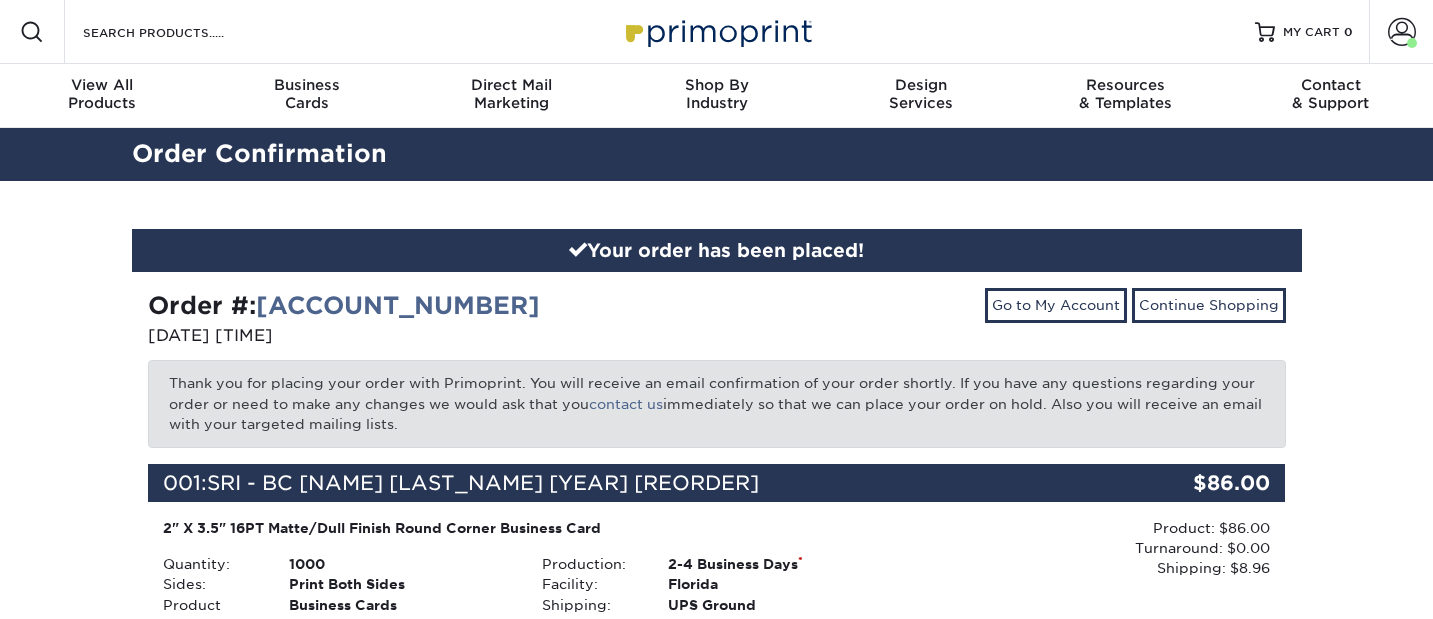 scroll, scrollTop: 0, scrollLeft: 0, axis: both 